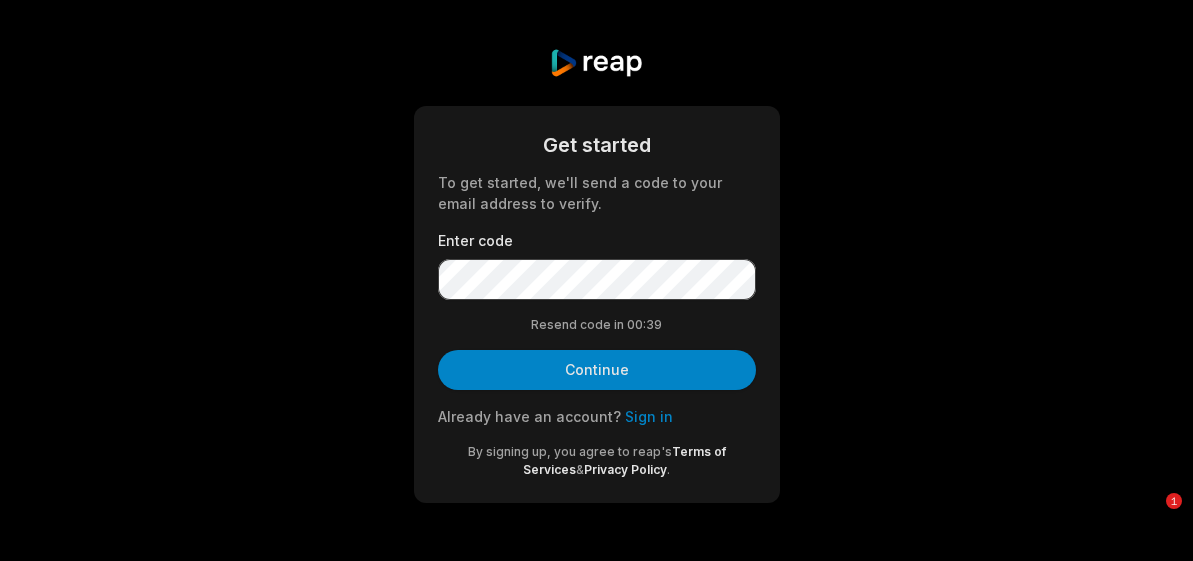 scroll, scrollTop: 0, scrollLeft: 0, axis: both 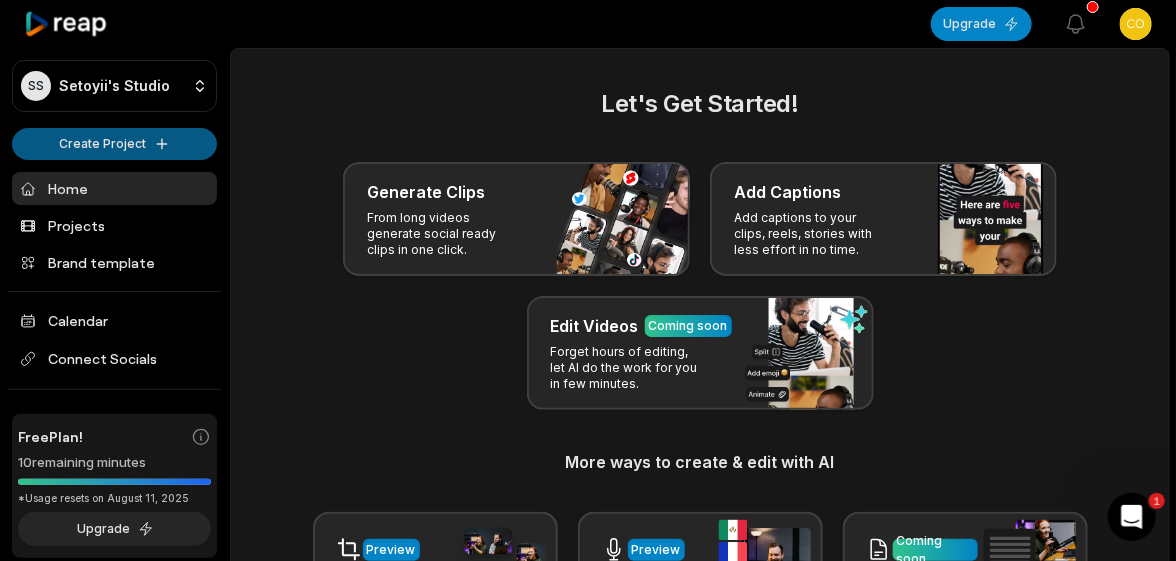 click on "SS Setoyii's Studio Create Project Home Projects Brand template Calendar Connect Socials Free Plan! 10 remaining minutes *Usage resets on [DATE], [YEAR] Upgrade Help Privacy Terms Open sidebar Upgrade View notifications Open user menu Let's Get Started! Generate Clips From long videos generate social ready clips in one click. Add Captions Add captions to your clips, reels, stories with less effort in no time. Edit Videos Coming soon Forget hours of editing, let AI do the work for you in few minutes. More ways to create & edit with AI Preview Auto Reframe Preview AI Dubbing Coming soon Transcription Coming soon Noise removal Recent Projects View all Made with in [CITY]" at bounding box center (588, 280) 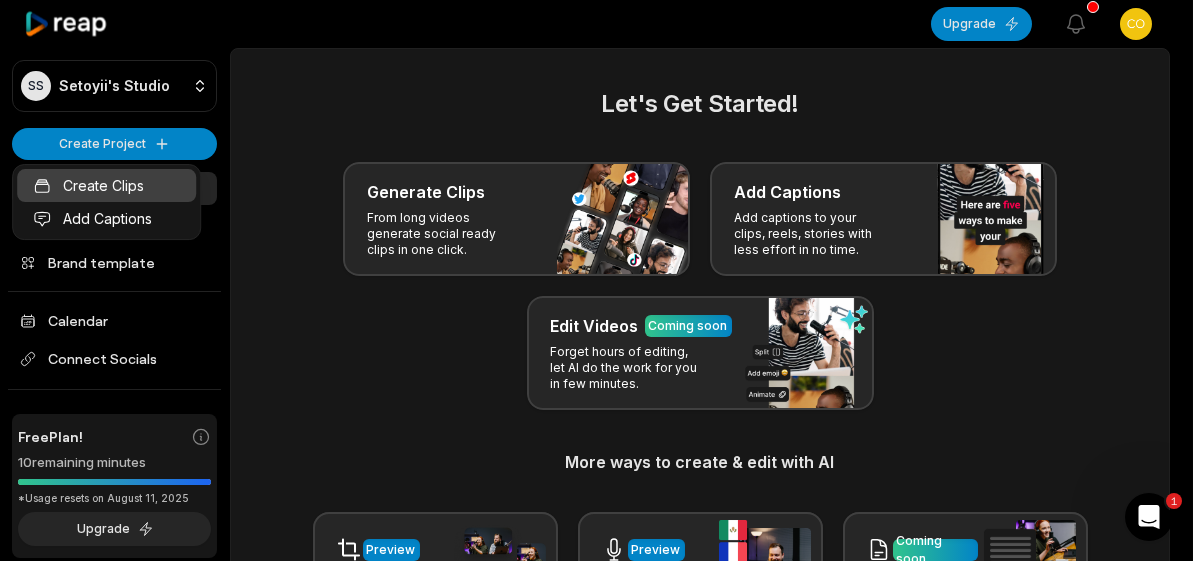 click on "Create Clips" at bounding box center [106, 185] 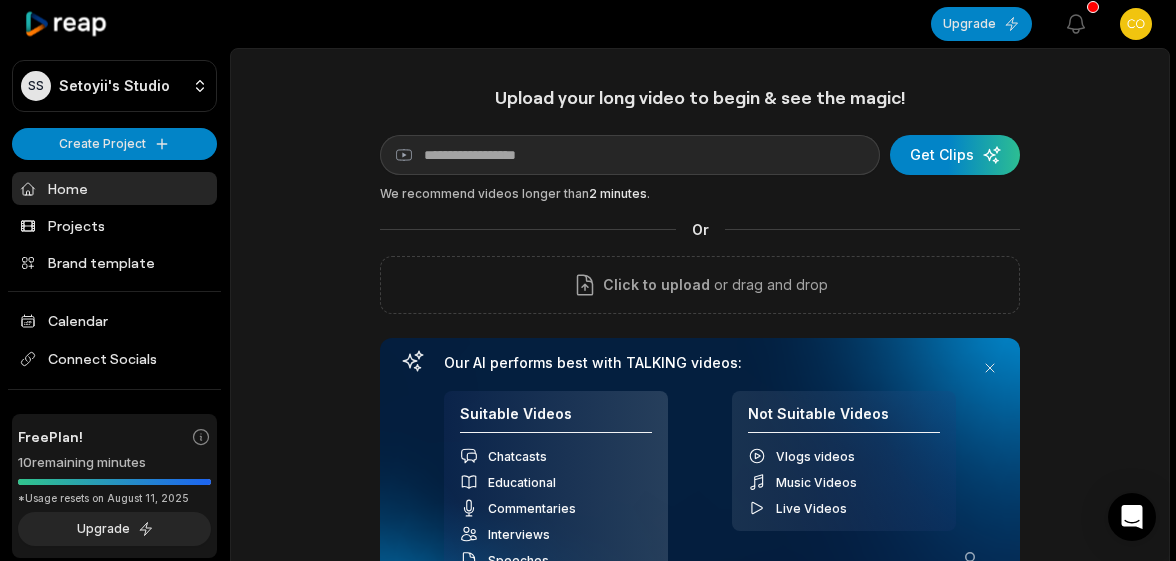 scroll, scrollTop: 0, scrollLeft: 0, axis: both 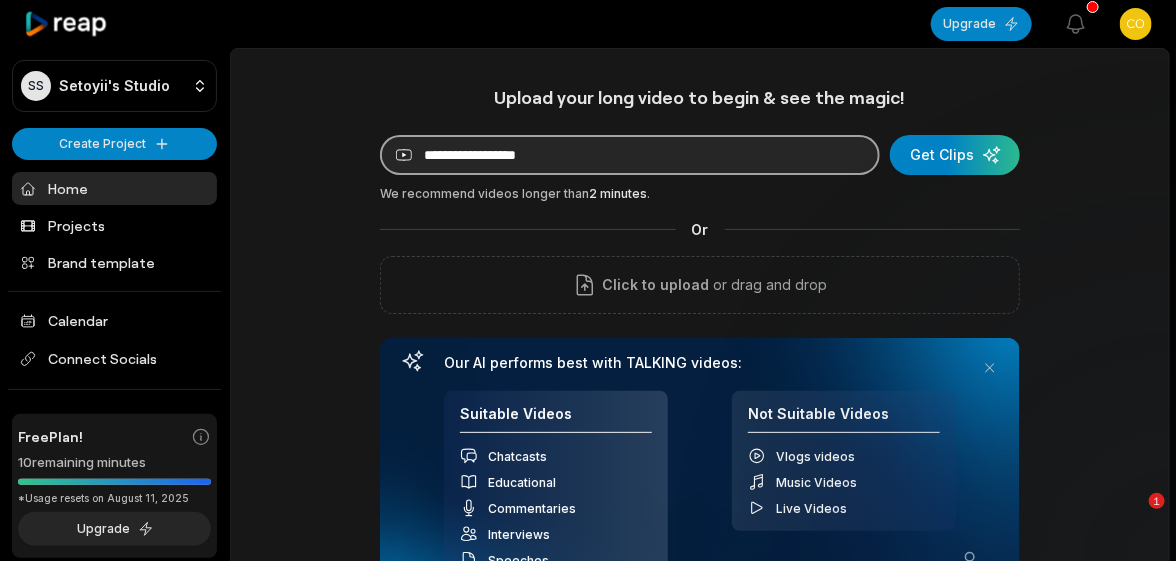 paste on "**********" 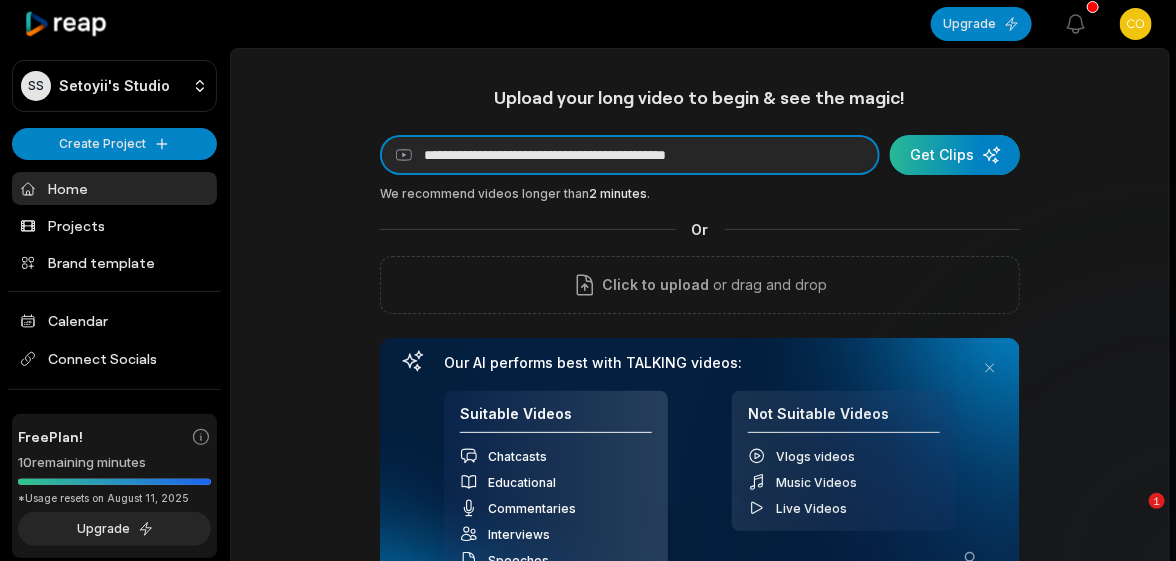 type on "**********" 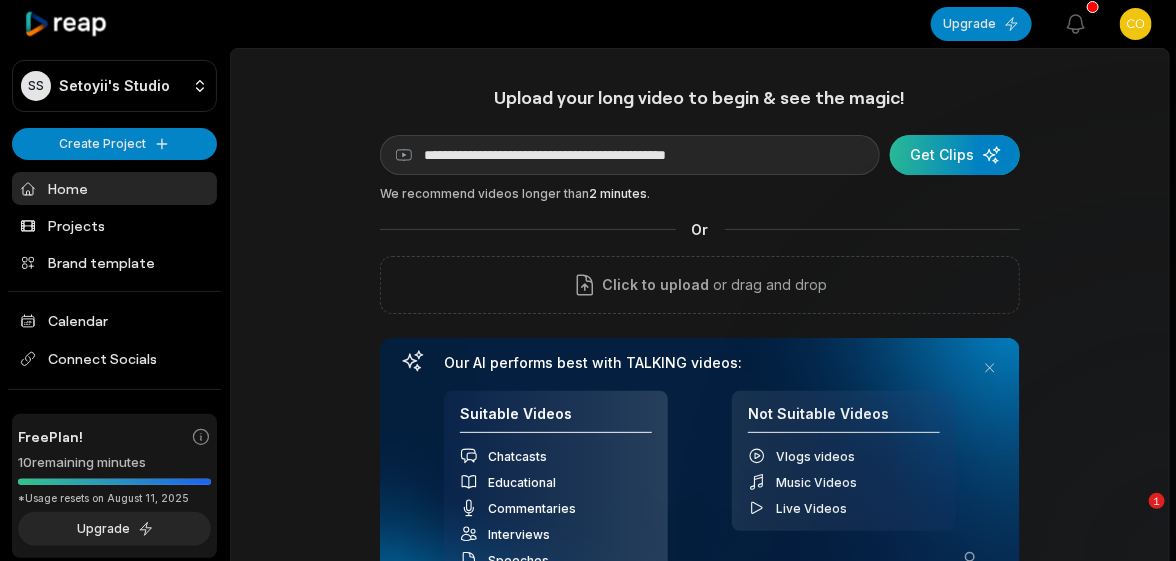 click at bounding box center [955, 155] 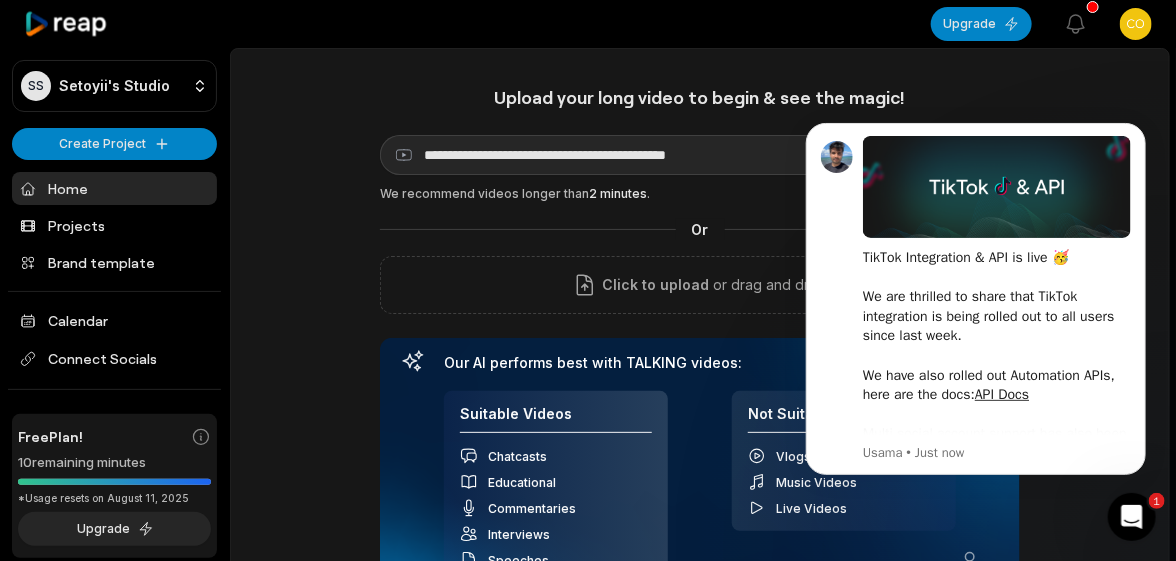 scroll, scrollTop: 0, scrollLeft: 0, axis: both 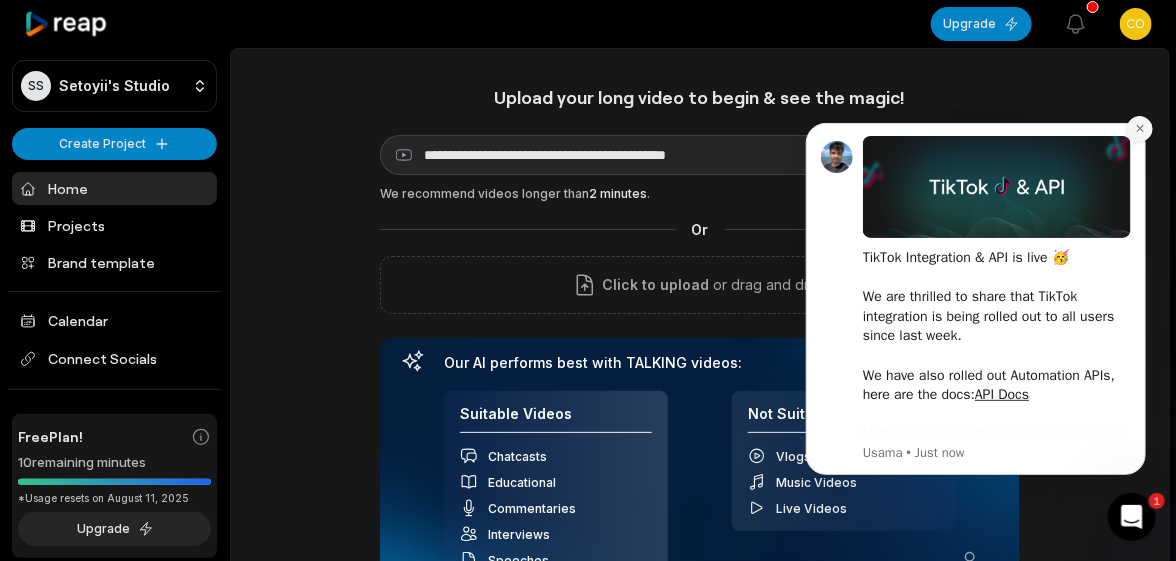 click 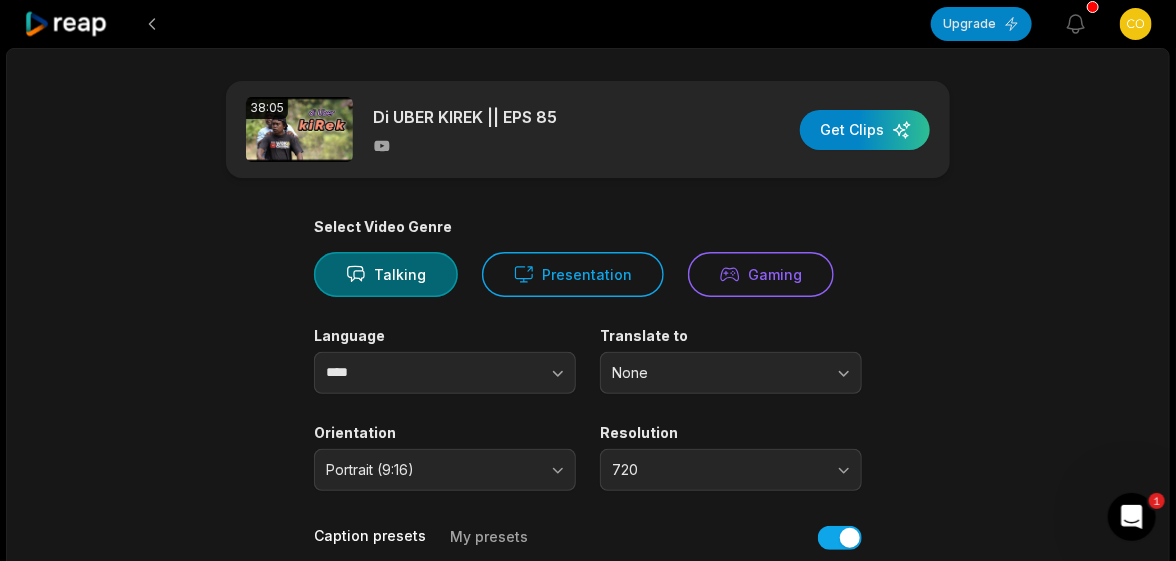 click on "38:05 Di UBER KIREK || EPS 85 Get Clips Select Video Genre Talking Presentation Gaming Language **** Translate to None Orientation Portrait (9:16) Resolution 720 Caption presets My presets Deep Diver Popping Beasty YC Playdate Pet Zen More Presets Processing Time Frame 00:00 38:05 Auto Clip Length <30s 30s-60s 60s-90s 90s-3min Clip Topics (optional) Add specific topics that you want AI to clip from the video." at bounding box center [588, 689] 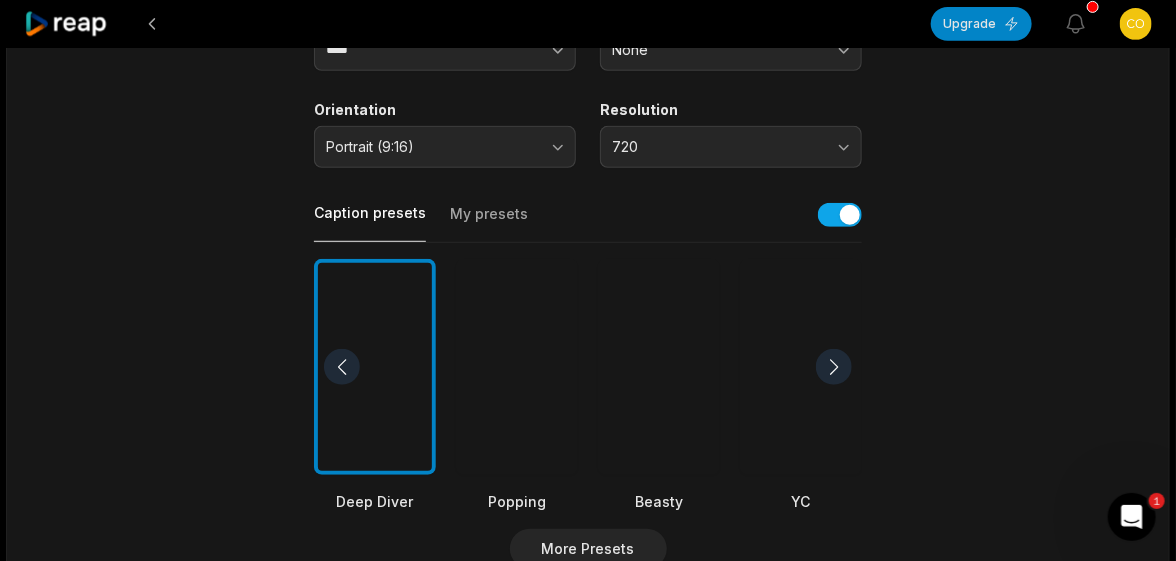 scroll, scrollTop: 399, scrollLeft: 0, axis: vertical 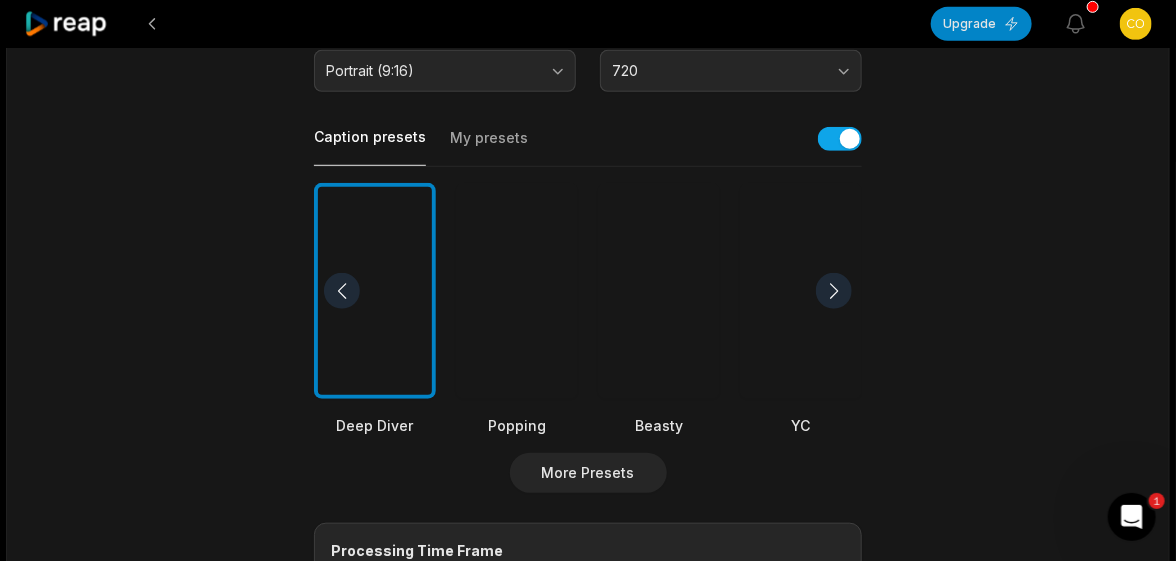 click at bounding box center (834, 291) 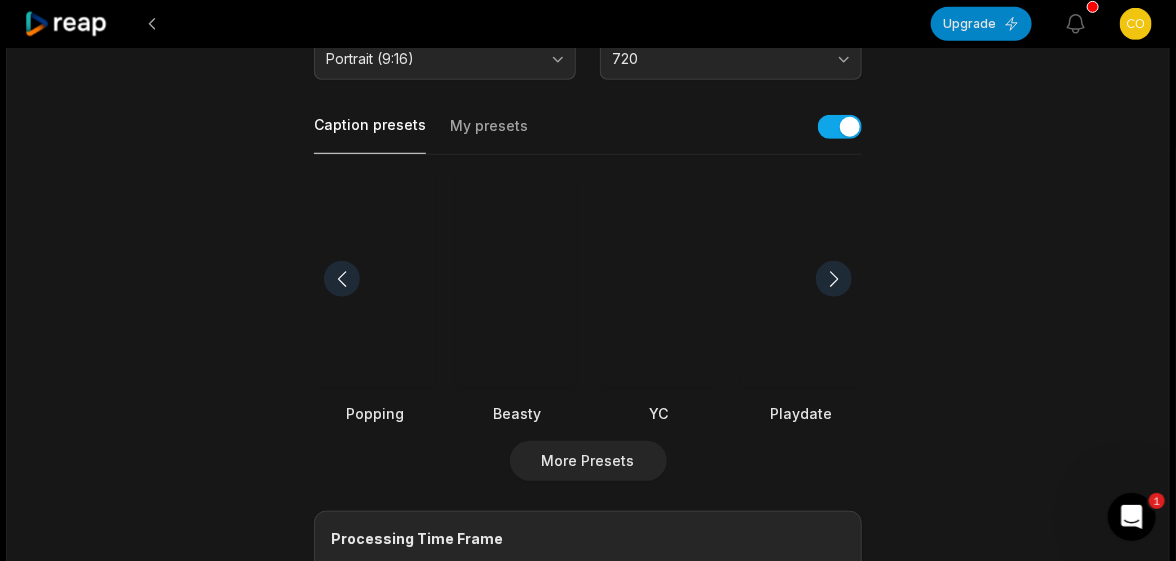 scroll, scrollTop: 399, scrollLeft: 0, axis: vertical 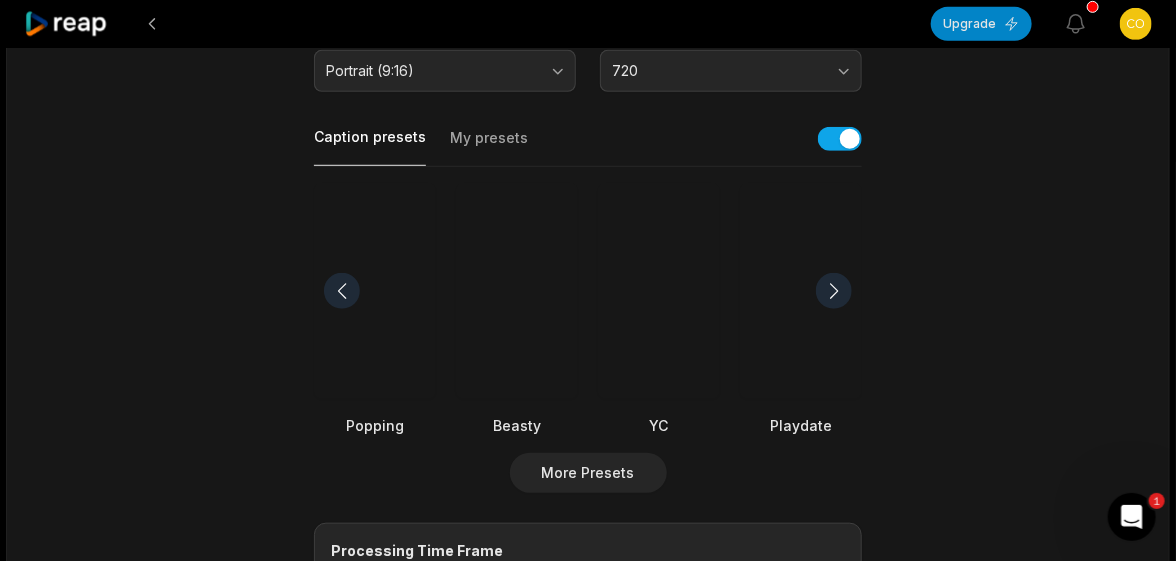 click on "My presets" at bounding box center [489, 147] 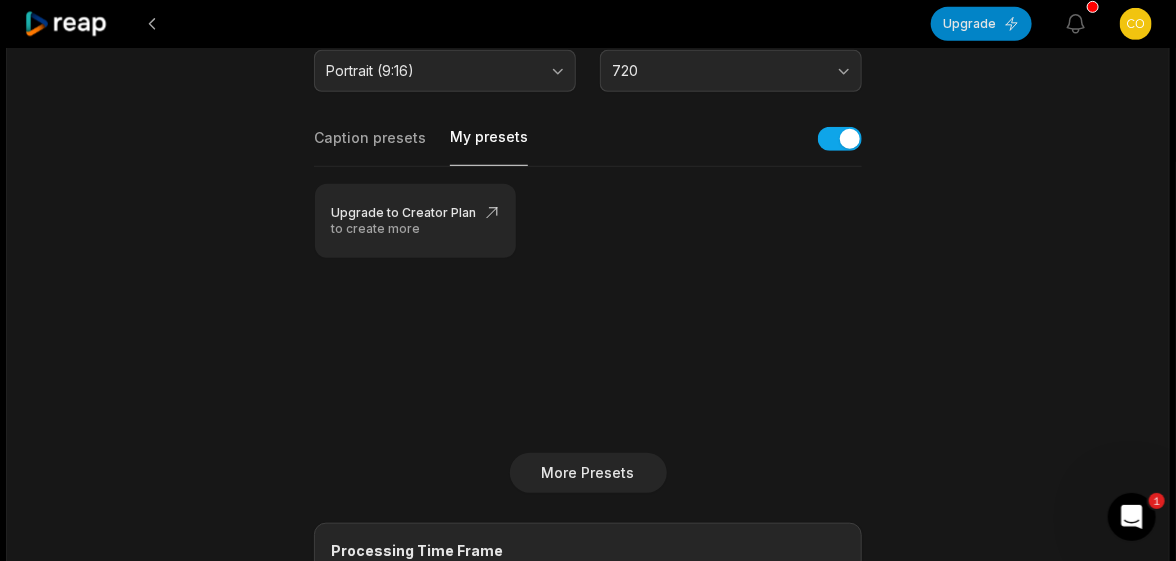 click on "Caption presets" at bounding box center (370, 147) 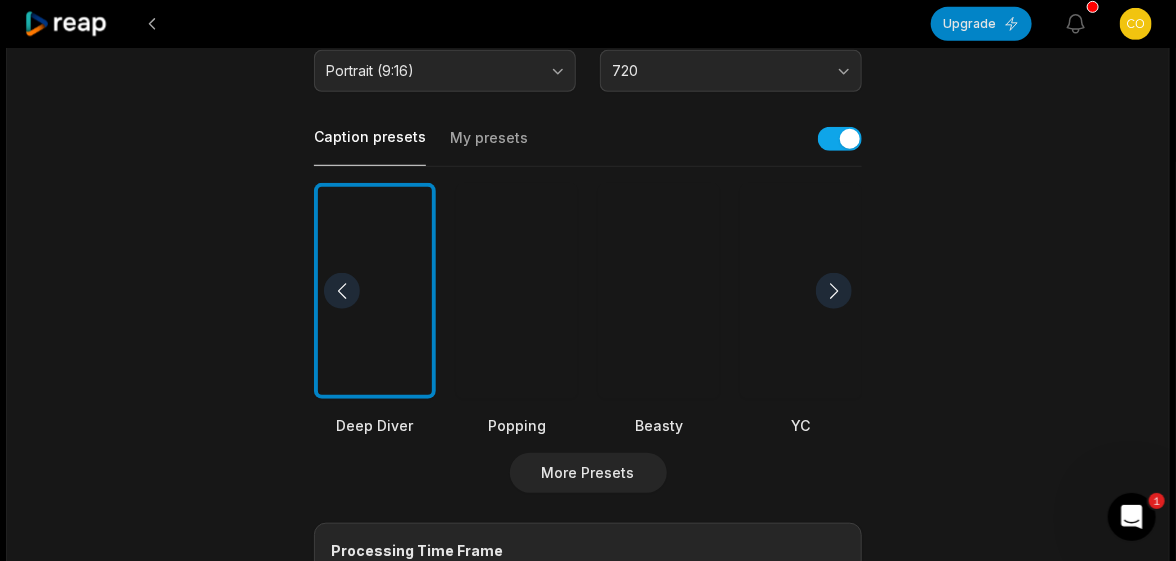 click on "My presets" at bounding box center [489, 147] 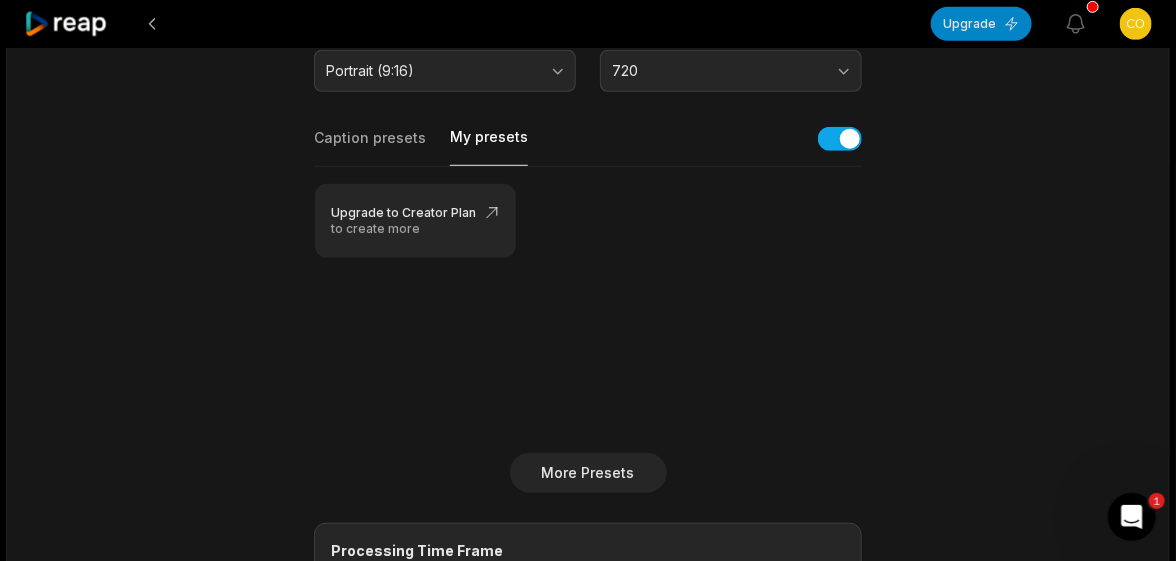 click on "Caption presets" at bounding box center [370, 147] 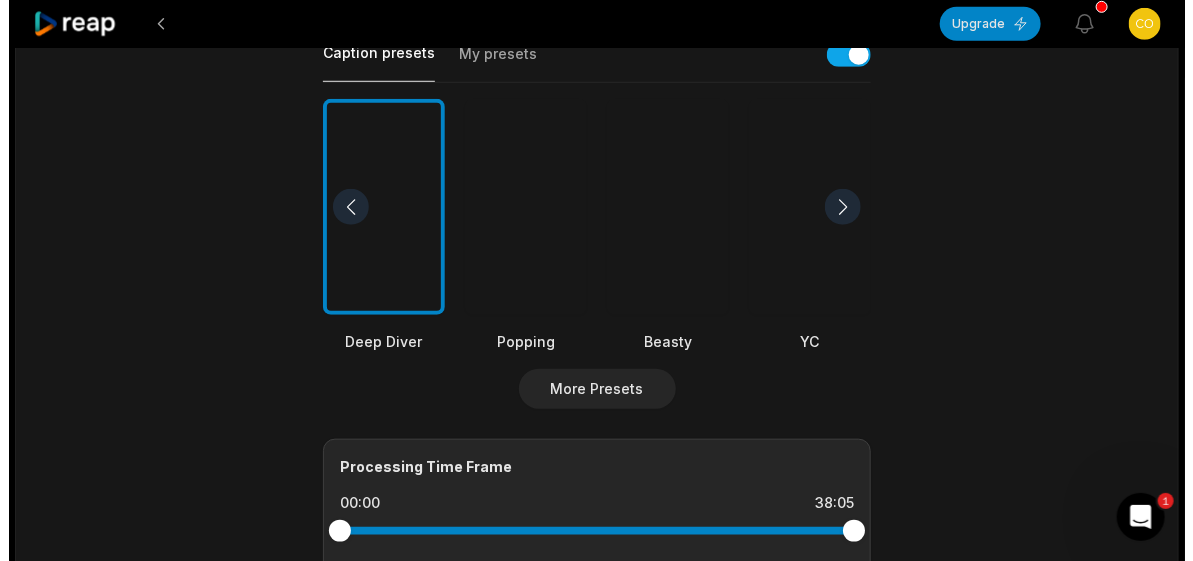 scroll, scrollTop: 500, scrollLeft: 0, axis: vertical 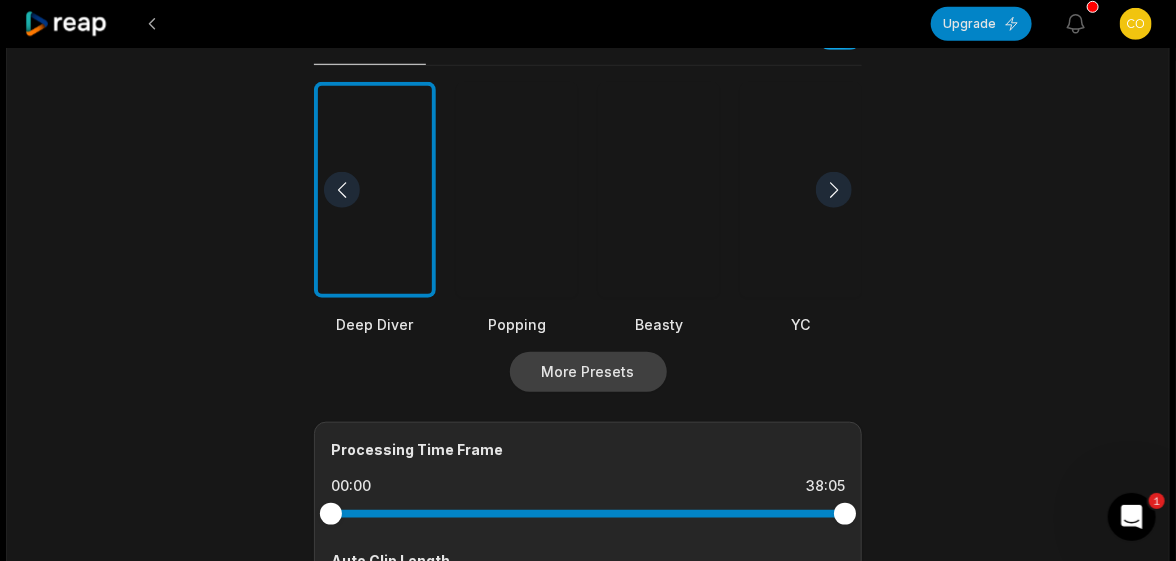 click on "More Presets" at bounding box center [588, 372] 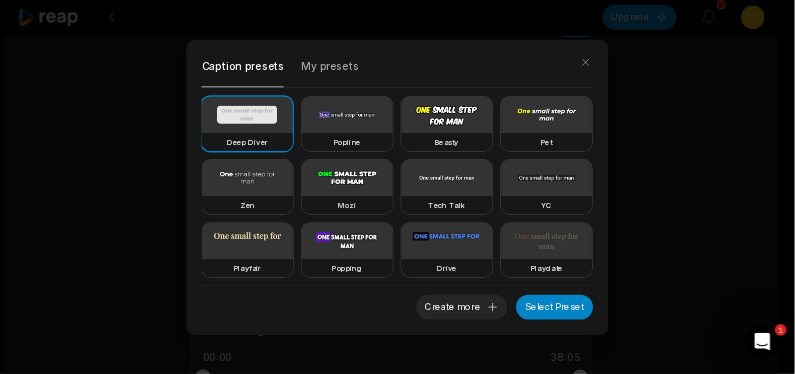scroll, scrollTop: 499, scrollLeft: 0, axis: vertical 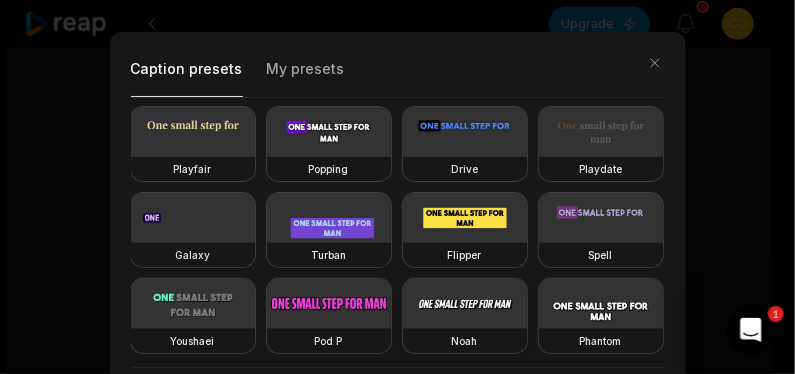 click at bounding box center [465, 304] 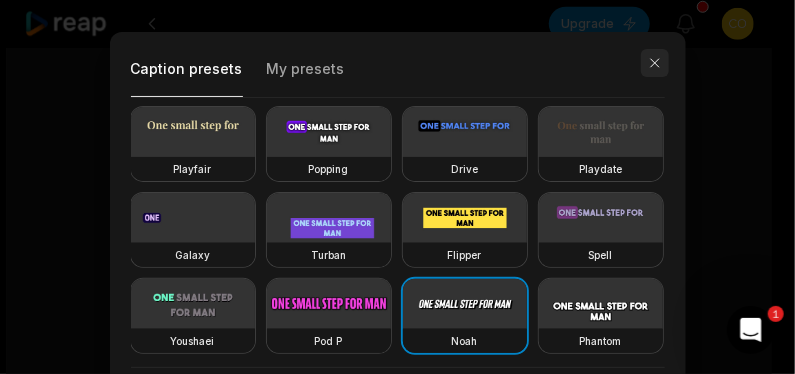 click at bounding box center [655, 63] 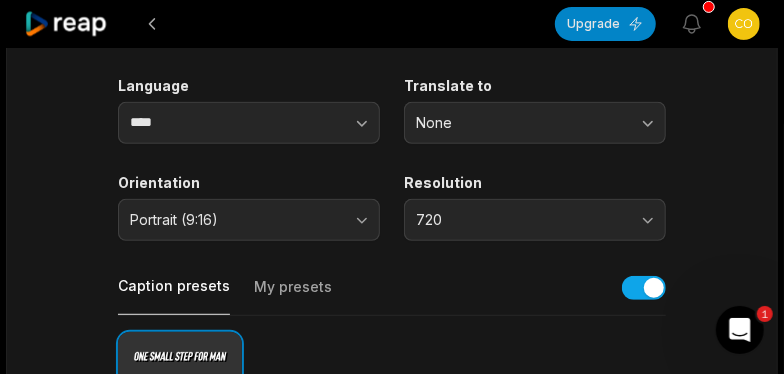 scroll, scrollTop: 233, scrollLeft: 0, axis: vertical 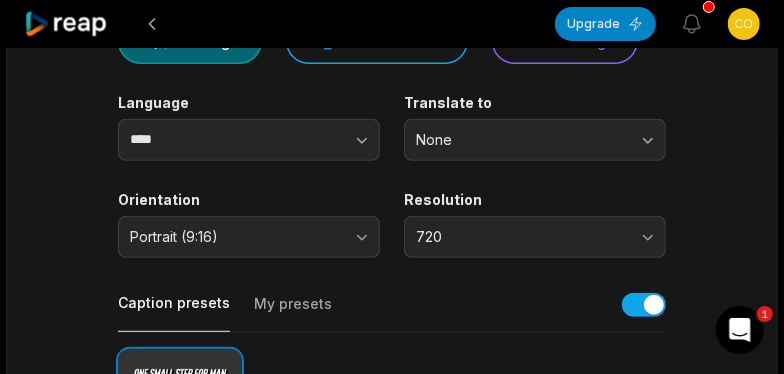 type 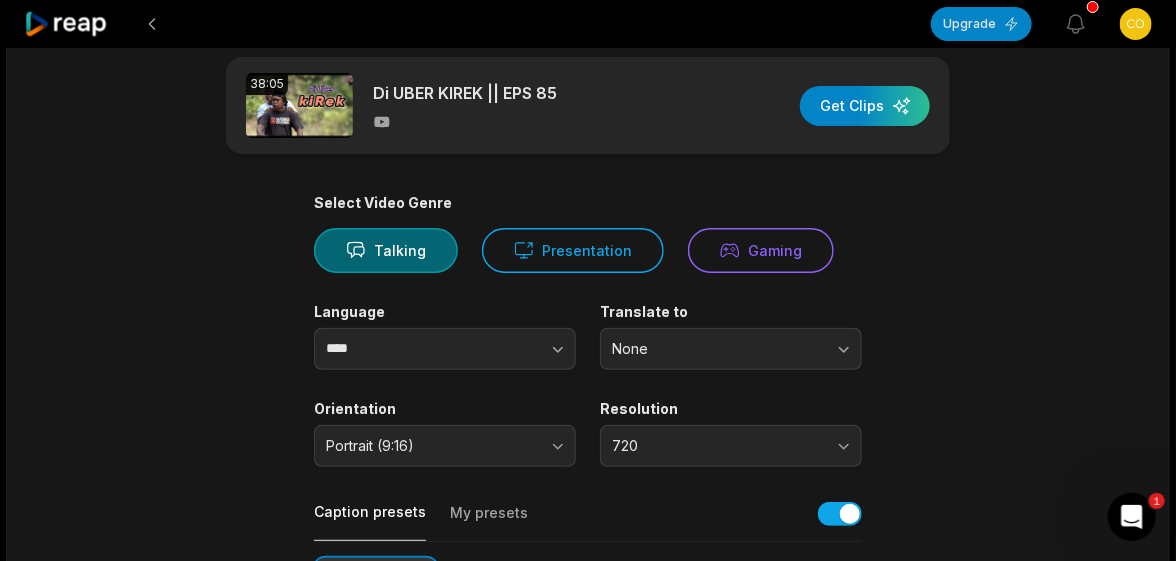 scroll, scrollTop: 0, scrollLeft: 0, axis: both 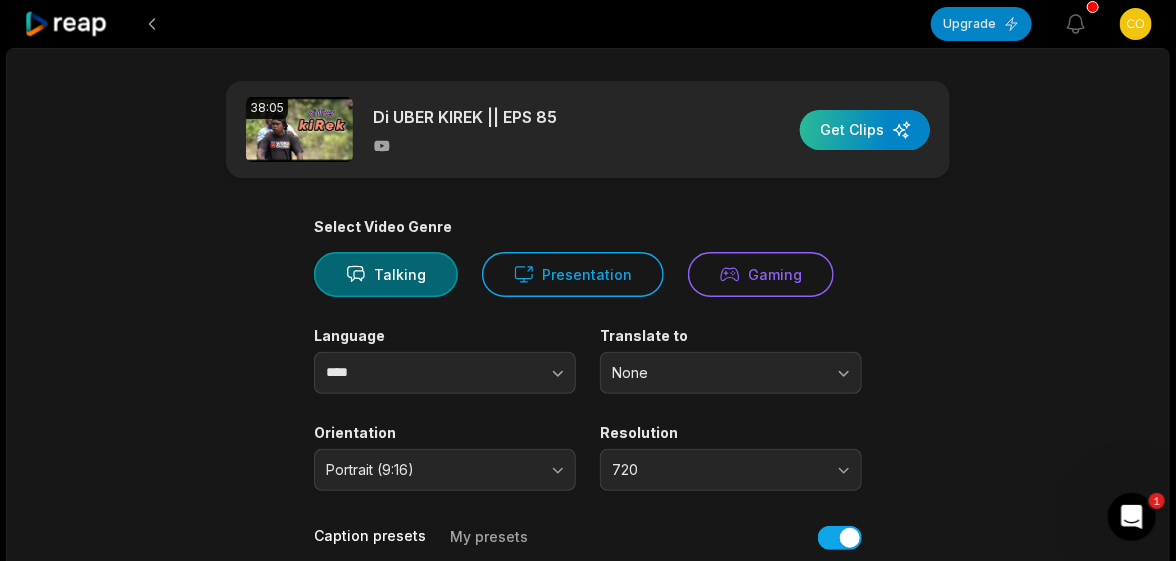 click at bounding box center [865, 130] 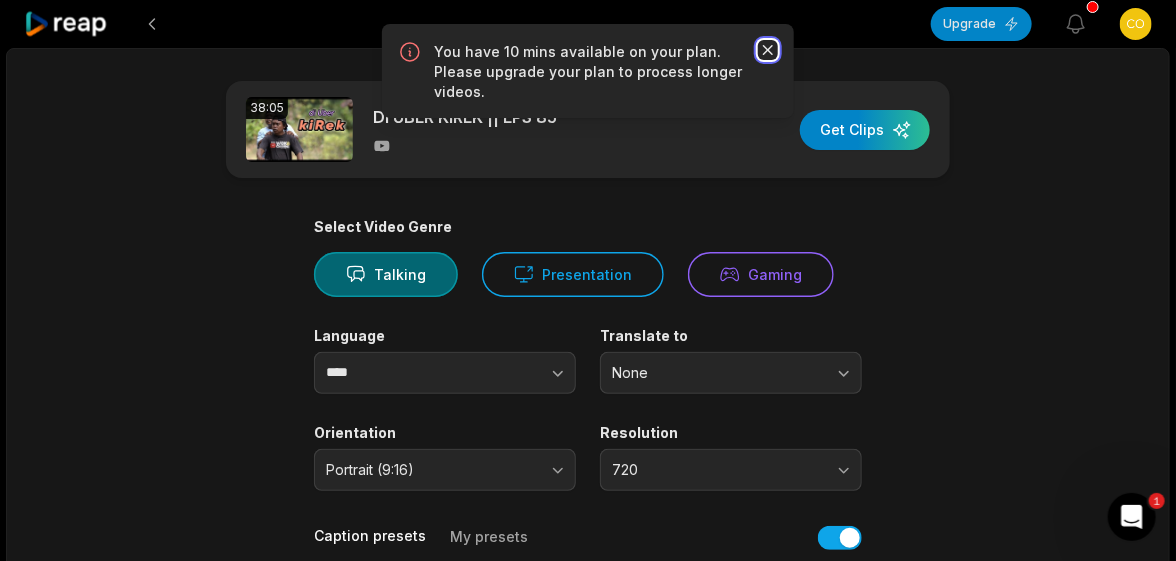 click 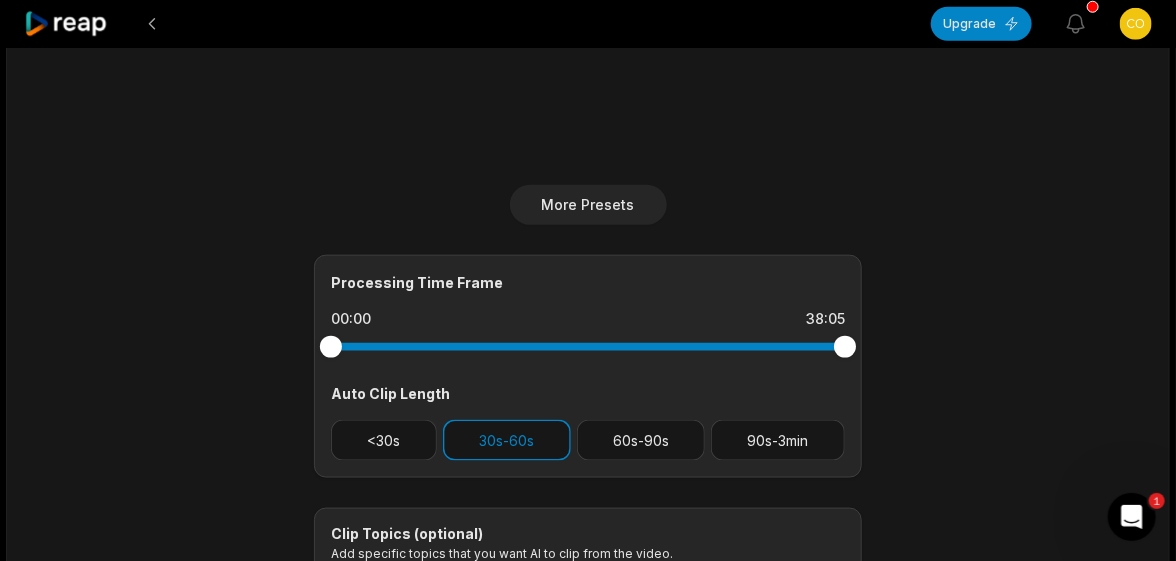 scroll, scrollTop: 699, scrollLeft: 0, axis: vertical 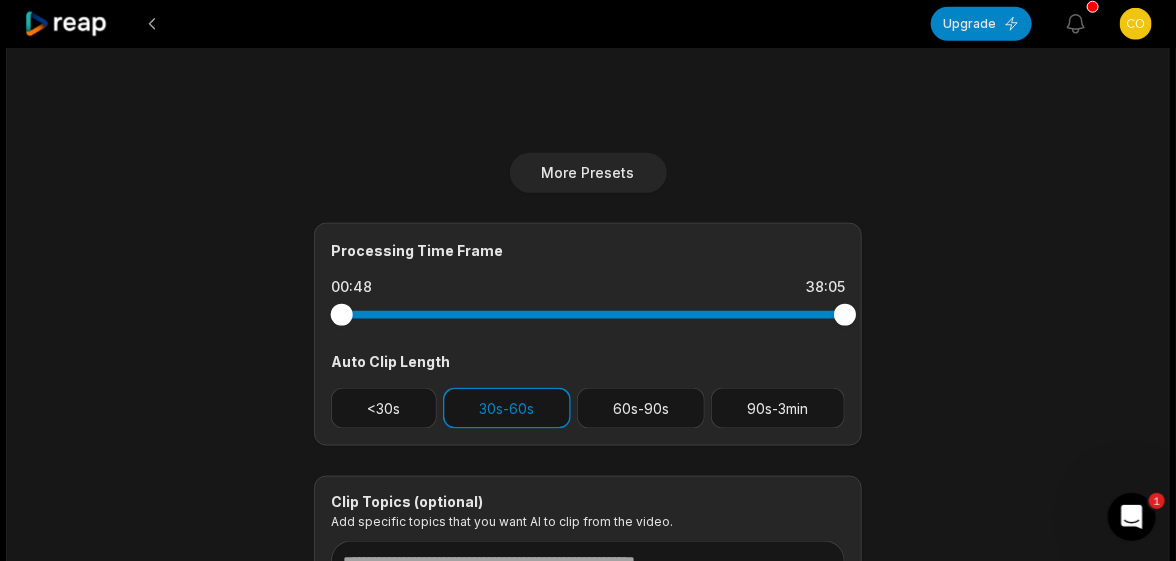 drag, startPoint x: 329, startPoint y: 310, endPoint x: 342, endPoint y: 311, distance: 13.038404 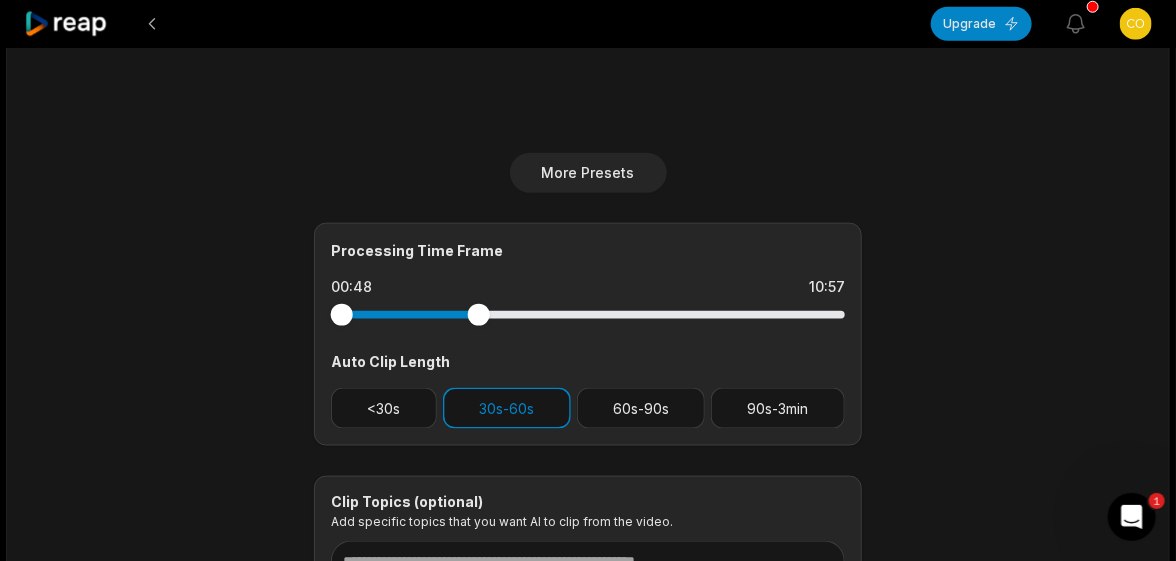 drag, startPoint x: 849, startPoint y: 313, endPoint x: 479, endPoint y: 298, distance: 370.30392 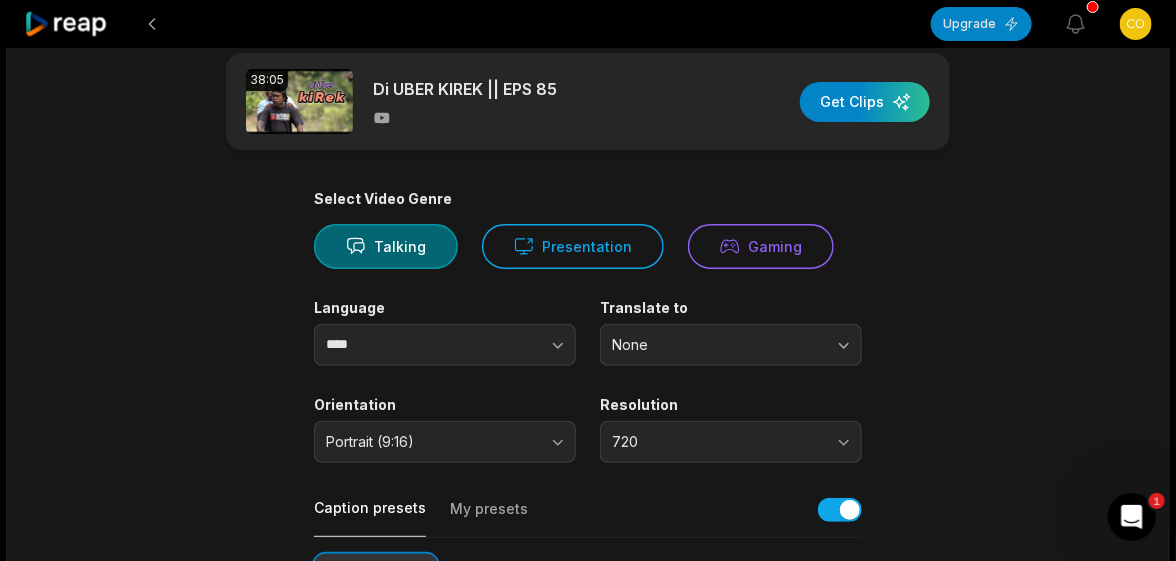scroll, scrollTop: 0, scrollLeft: 0, axis: both 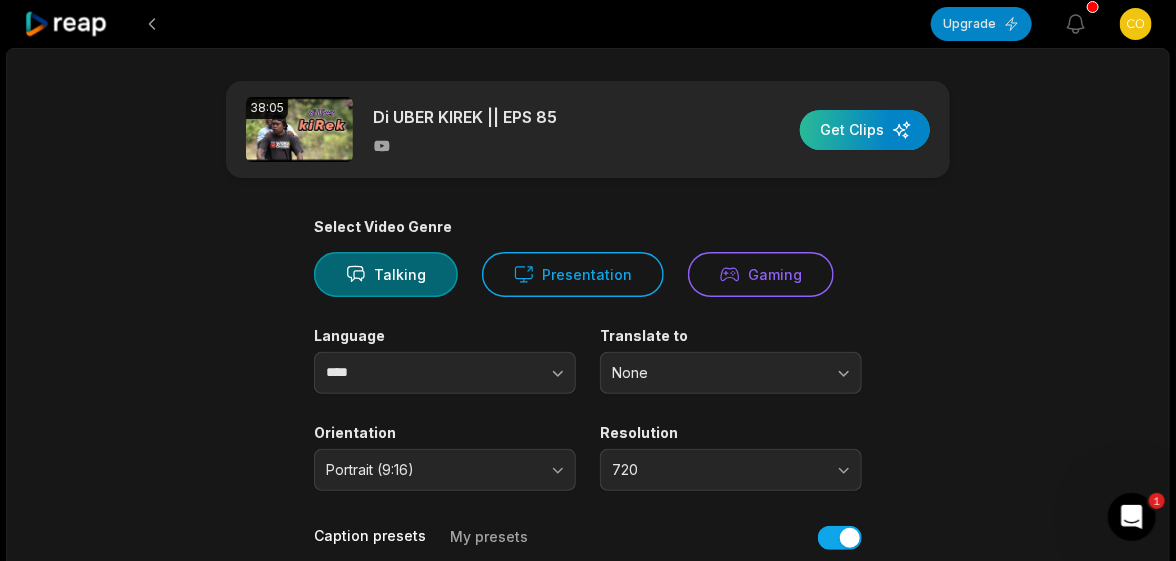 click at bounding box center [865, 130] 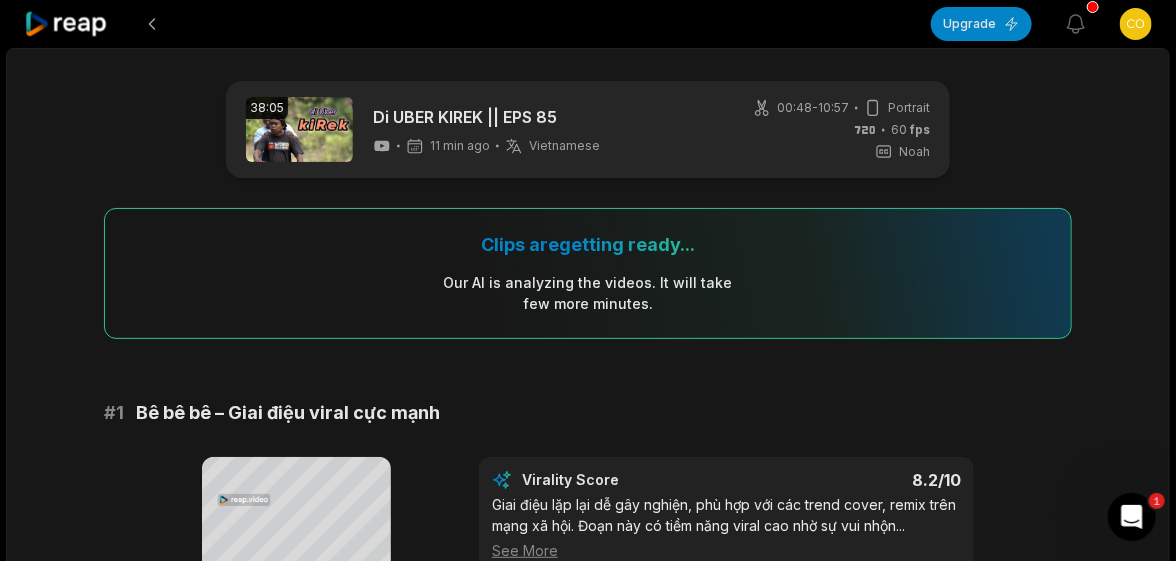 click on "Upgrade View notifications Open user menu [TIME] Di UBER KIREK || EPS 85 11 min ago Vietnamese vi [TIME] - [TIME] Portrait 60   fps Noah Clips are  getting ready... Our AI is analyzing the video s . It will take few more minutes. # 1 Bê bê bê – Giai điệu viral cực mạnh Your browser does not support mp4 format. Bê   bê   bê   bê   Bê bê   bê   Bê bê   bê   Bê   bê   bê Bê   bê   bê Bê   bê   bê   Bê   bê bê   Bê   bê bê   Bê   bê   bê   Bê bê   bê   Bê bê   bê   Bê   bê   bê Bê   bê   bê Bê   bê   bê   Bê   bê bê   Bê   bê bê   Bê   bê   bê   Bê bê   bê   Bê bê   bê   Bê   bê   bê Bê   bê   bê Bê   bê   bê   Bê   bê bê   Bê   bê bê   Bê   bê   bê   Bê bê   bê   Bê bê   bê   Bê   bê   bê Bê   bê bê   Bê   bê   bê bê   Bê   bê   bê   bê Bê   bê   bê bê Bê   bê   bê   bê   Bê bê bê   bê   Bê   bê   bê bê Nếu" at bounding box center [588, 280] 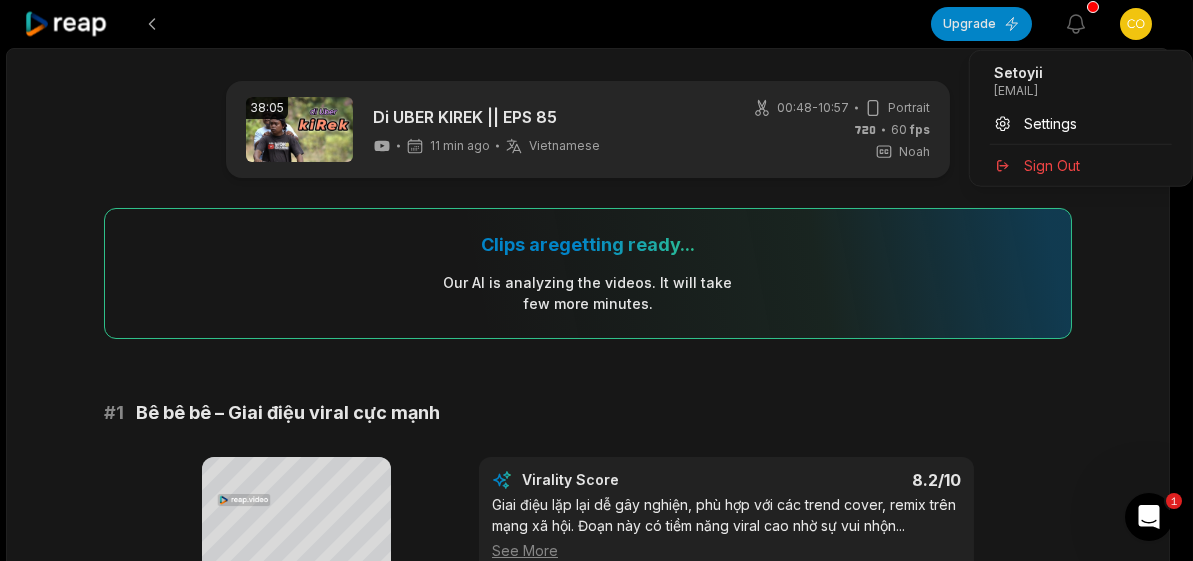 drag, startPoint x: 1151, startPoint y: 88, endPoint x: 983, endPoint y: 92, distance: 168.0476 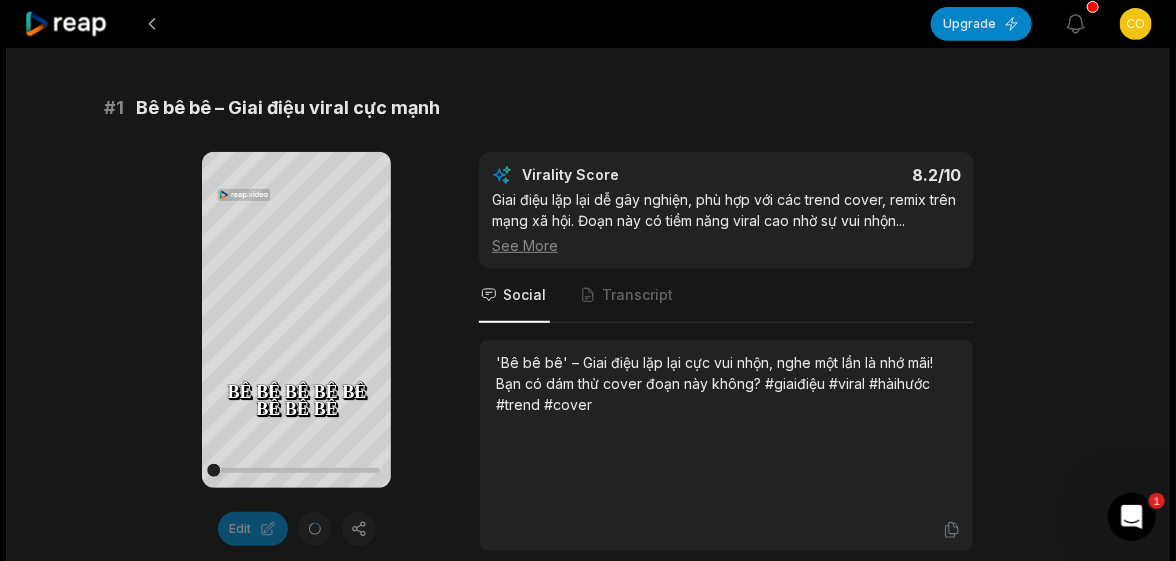 scroll, scrollTop: 399, scrollLeft: 0, axis: vertical 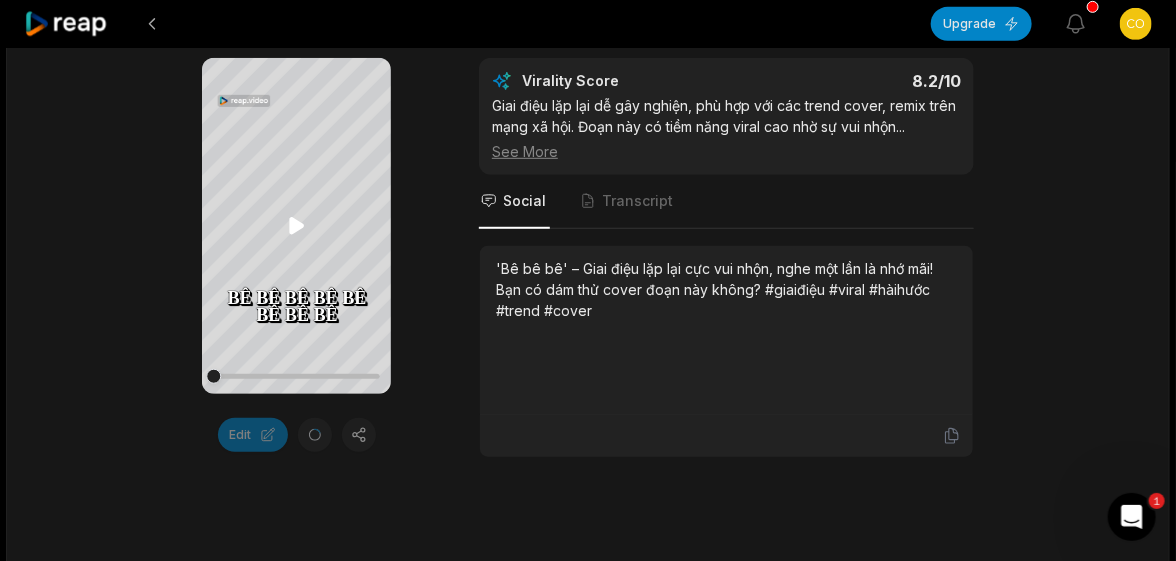 click 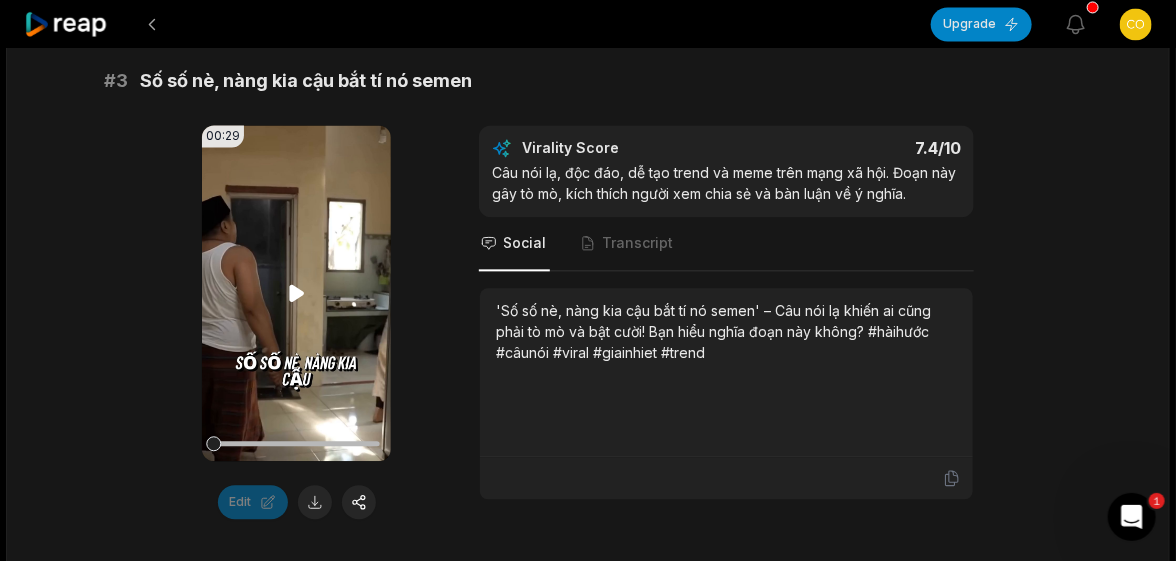 scroll, scrollTop: 1500, scrollLeft: 0, axis: vertical 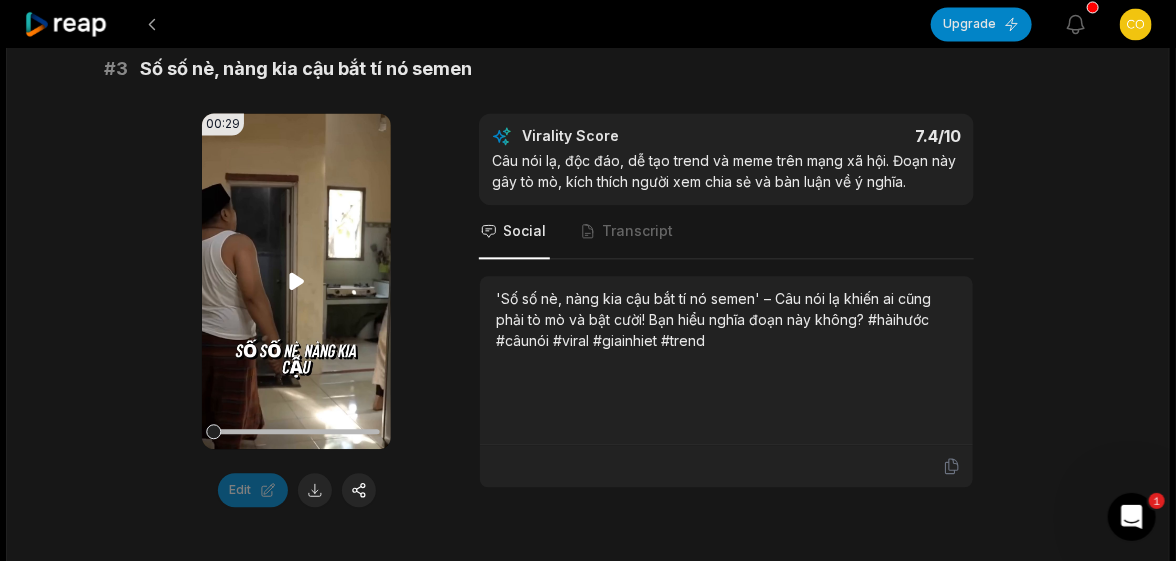 click 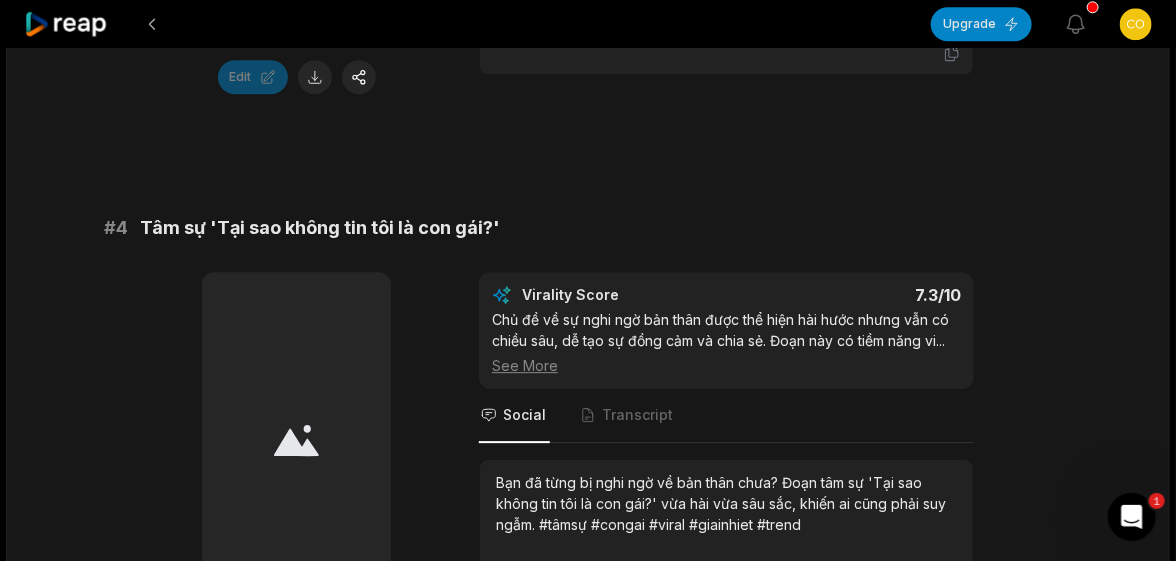 scroll, scrollTop: 2000, scrollLeft: 0, axis: vertical 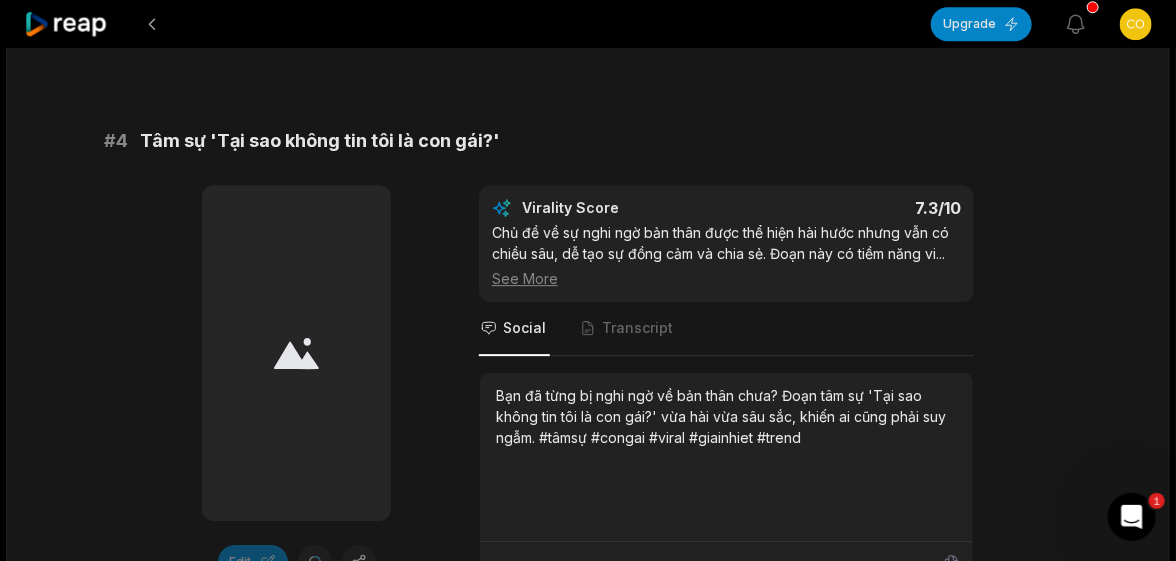 click on "Tâm sự 'Tại sao không tin tôi là con gái?'" at bounding box center [320, 141] 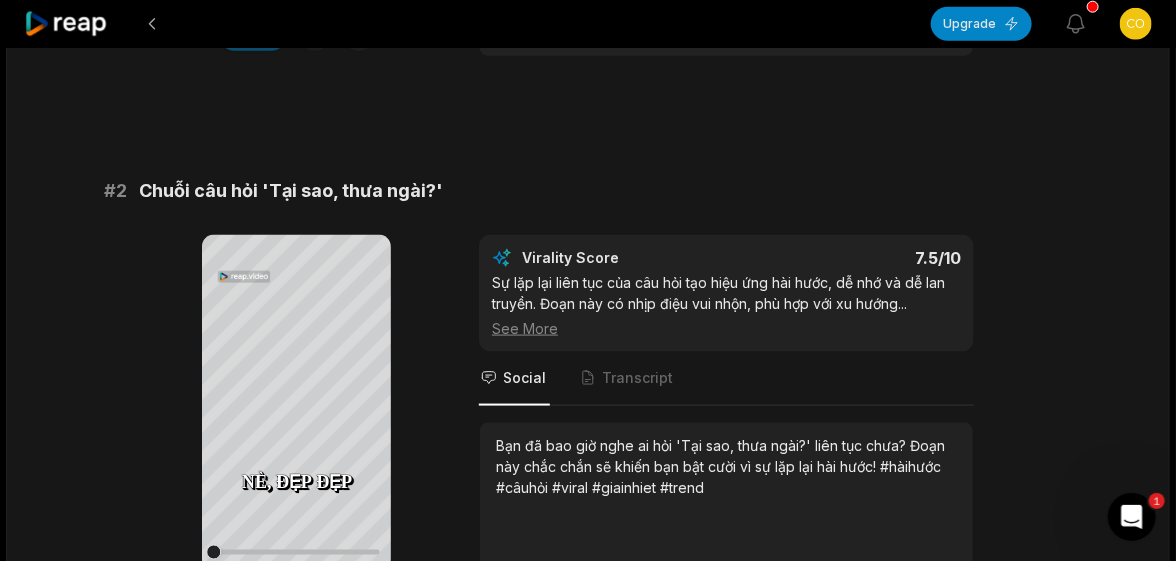 scroll, scrollTop: 899, scrollLeft: 0, axis: vertical 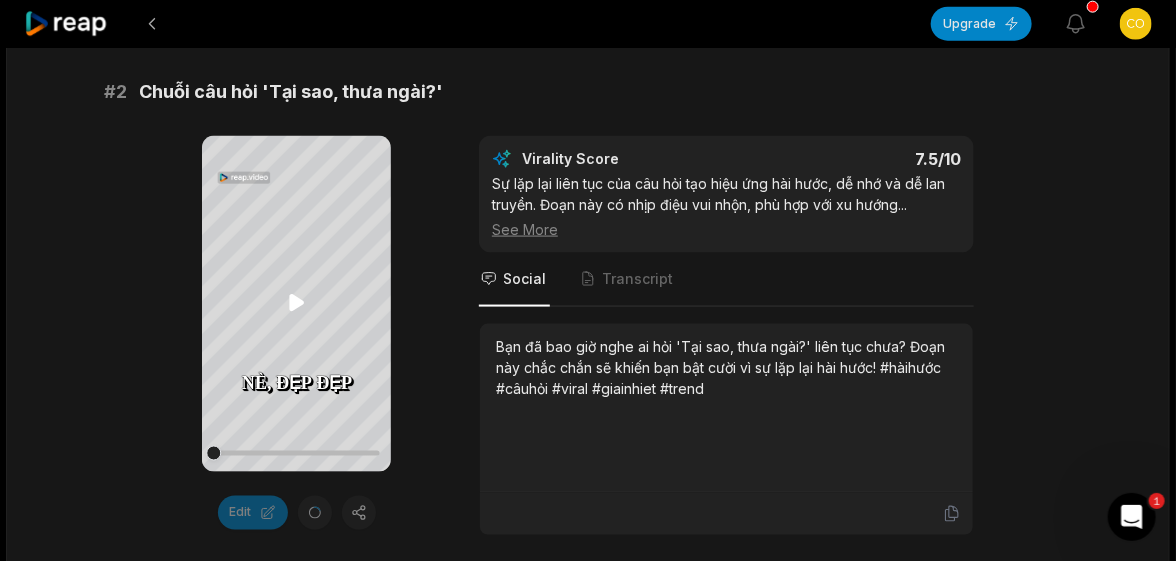 click 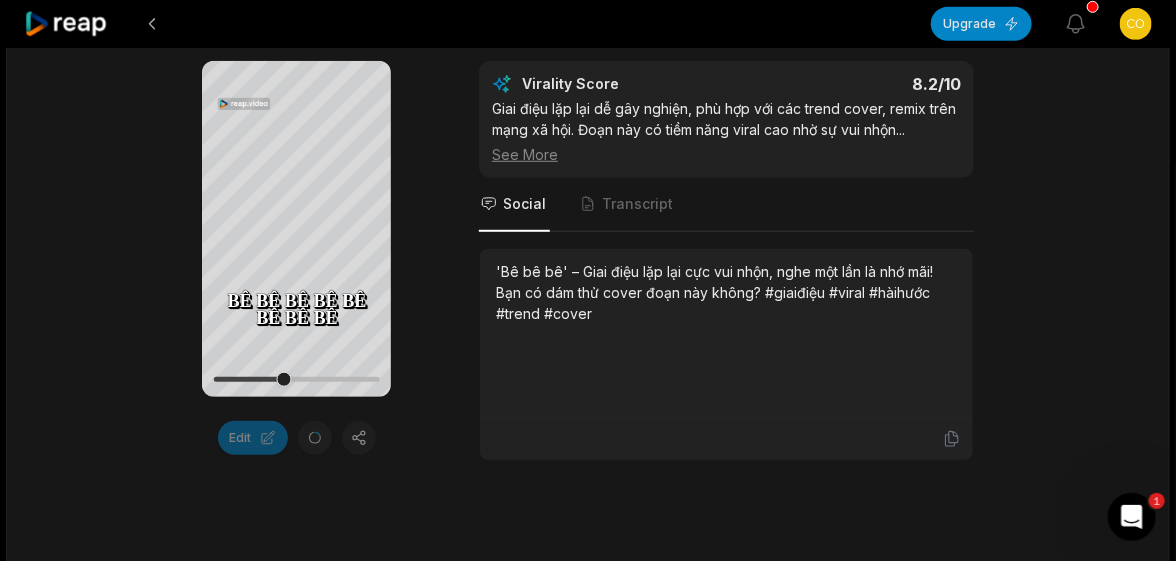 scroll, scrollTop: 300, scrollLeft: 0, axis: vertical 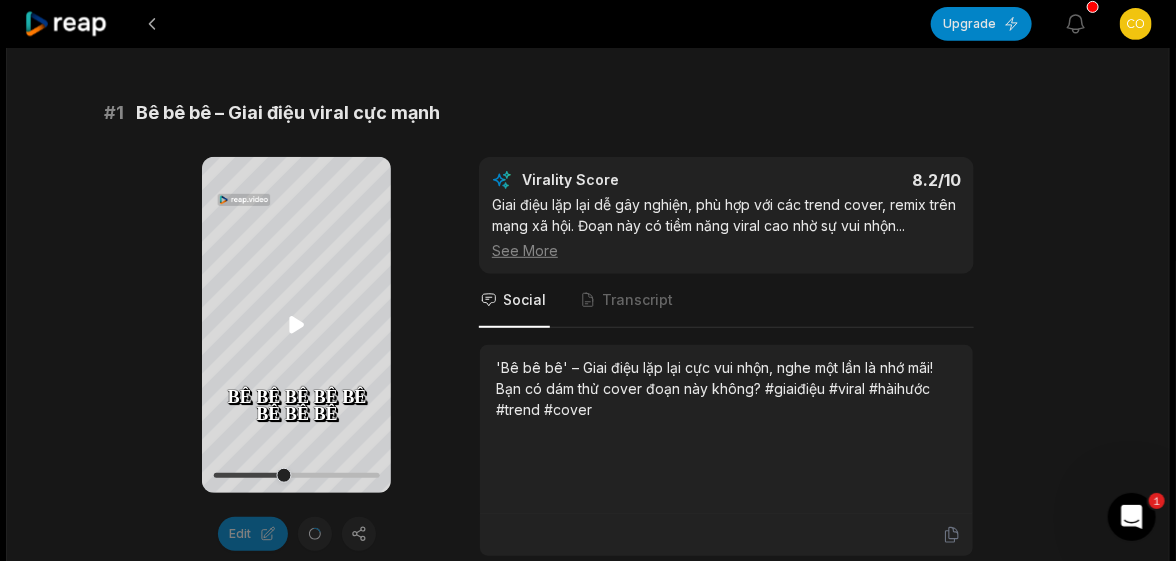 click 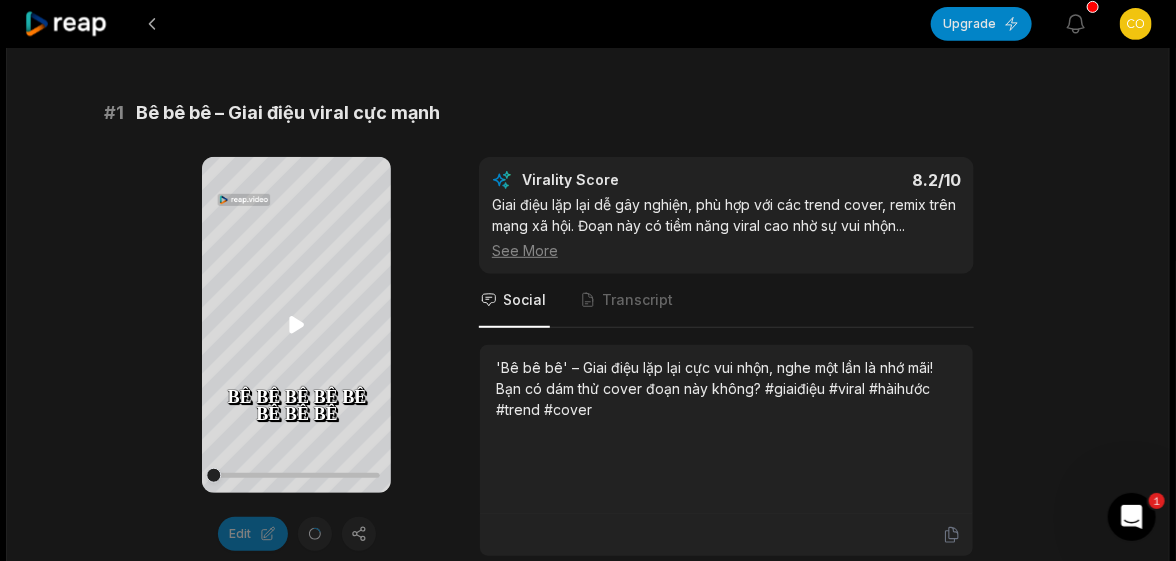 click 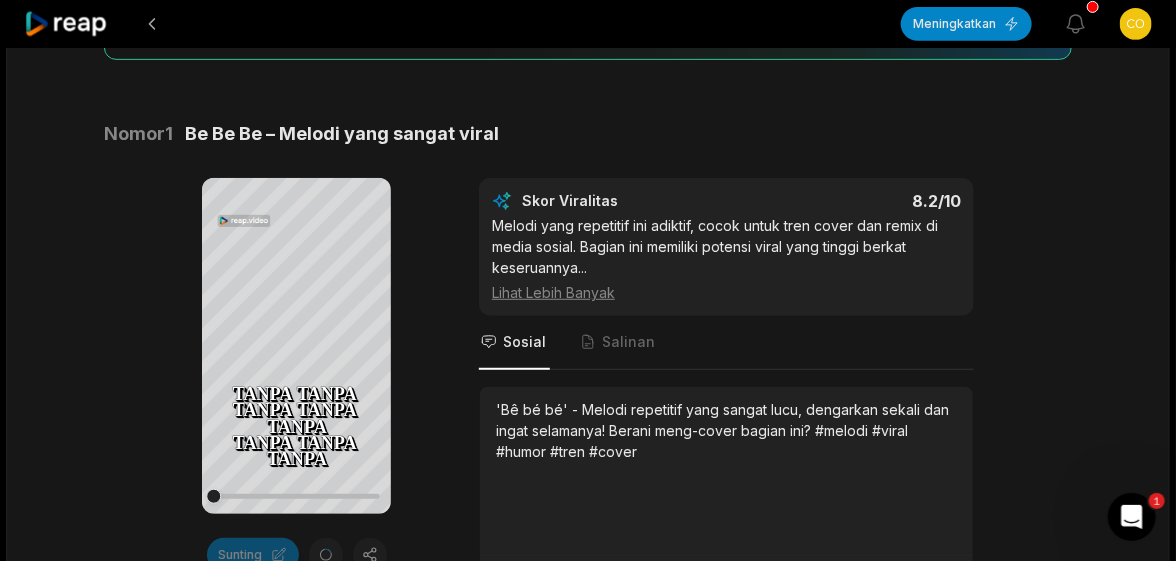 click on "Nomor  1 Be Be Be – Melodi yang sangat viral" at bounding box center [588, 134] 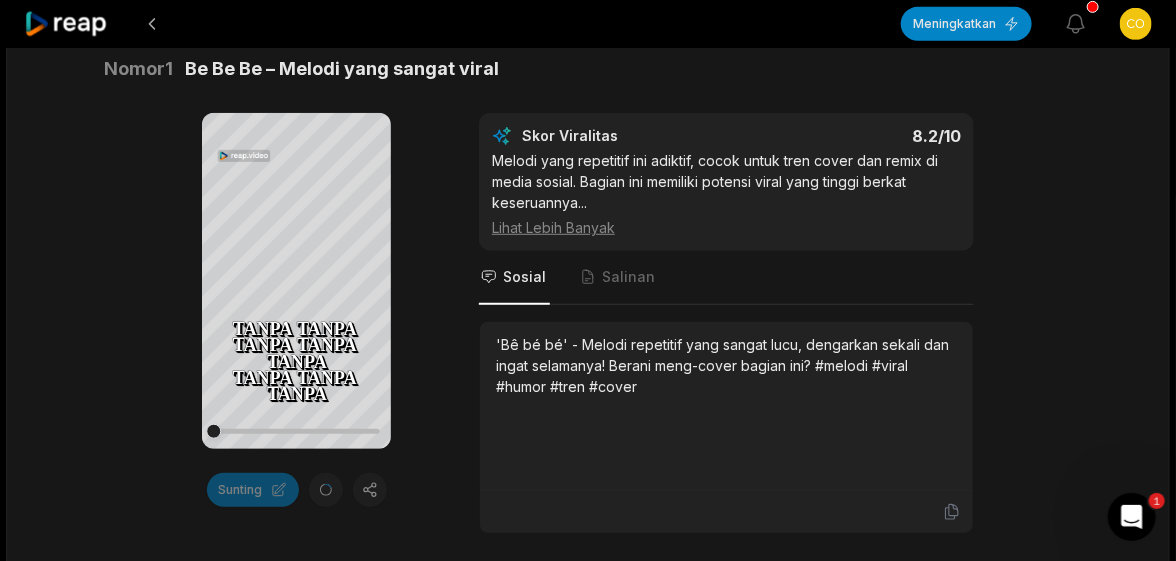 scroll, scrollTop: 399, scrollLeft: 0, axis: vertical 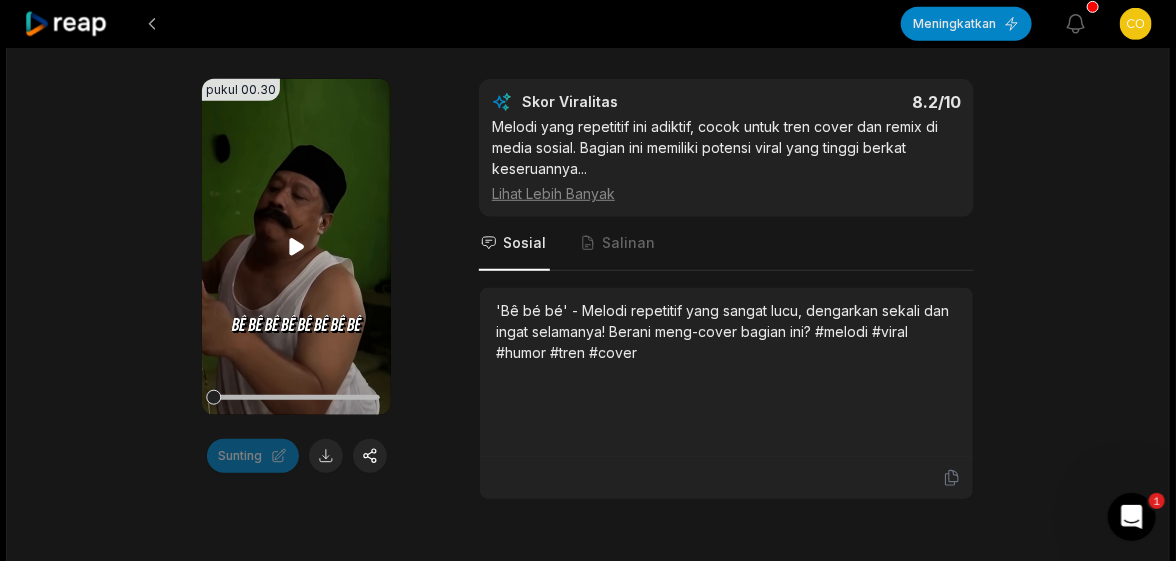 click 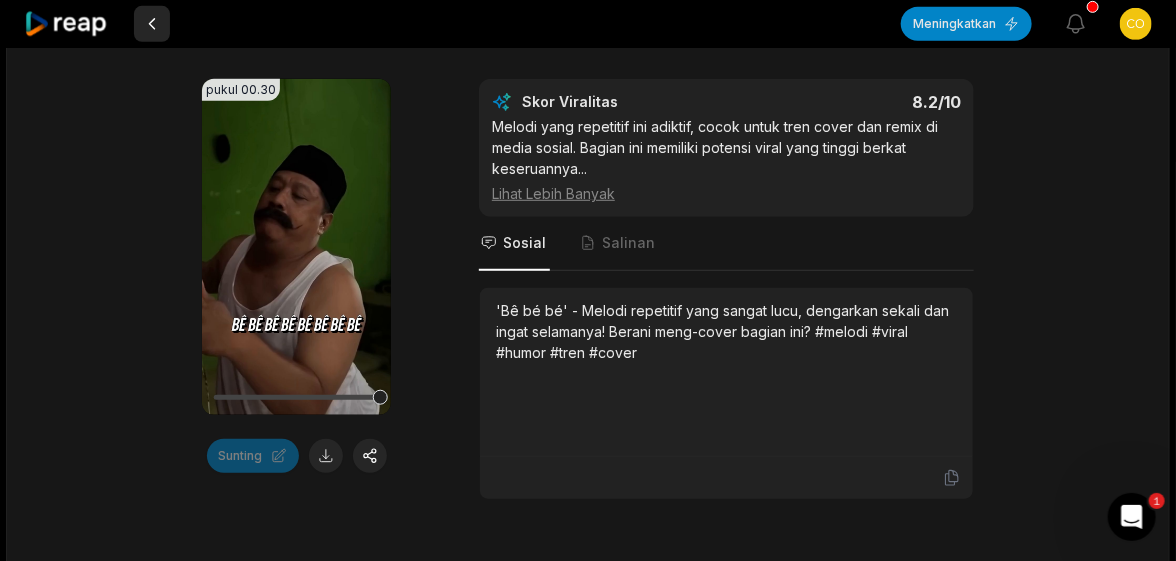 click at bounding box center [152, 24] 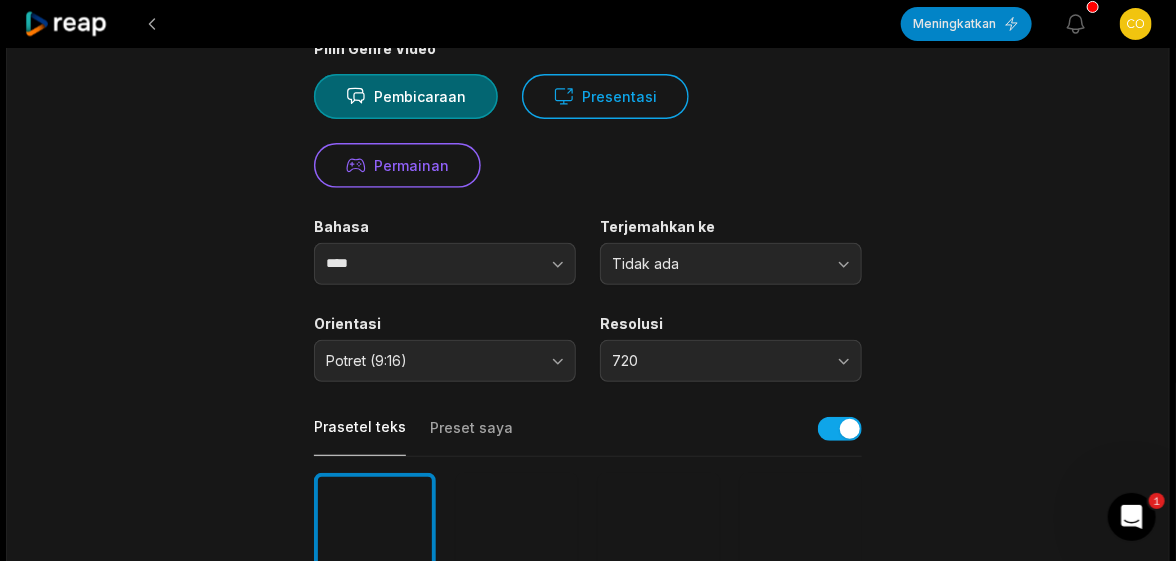 scroll, scrollTop: 200, scrollLeft: 0, axis: vertical 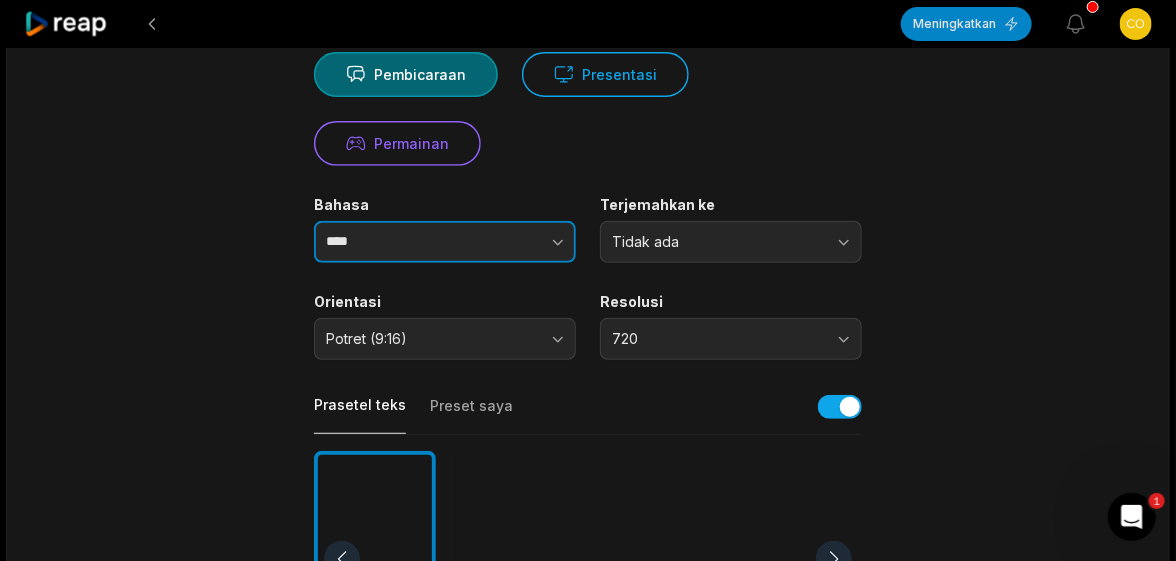 click 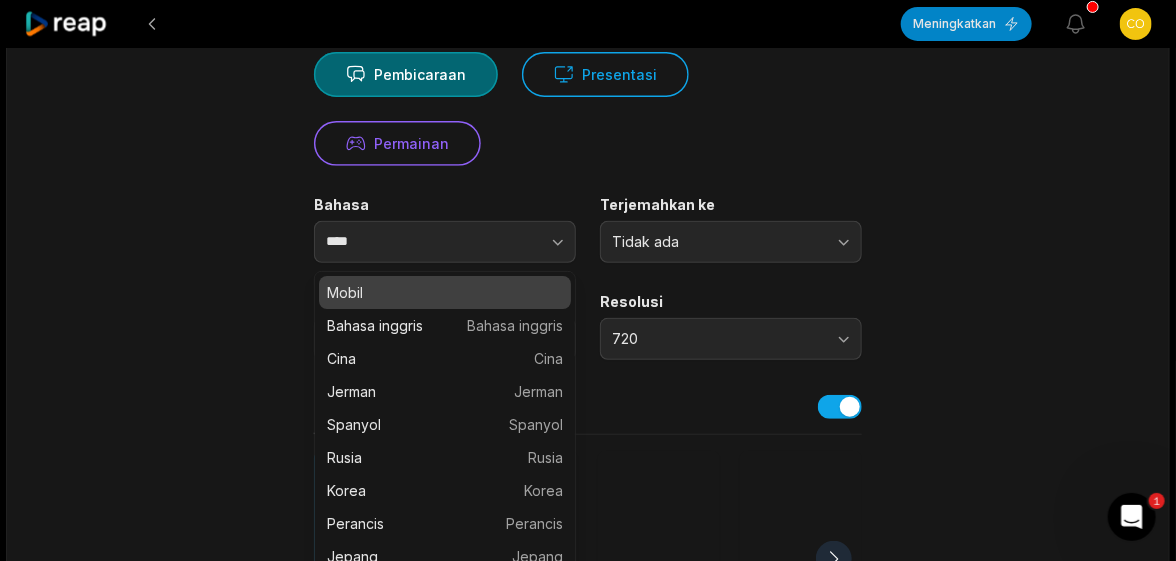 click on "Pilih Genre Video Pembicaraan Presentasi Permainan Bahasa **** Terjemahkan ke Tidak ada Orientasi Potret (9:16) Resolusi 720 Prasetel teks Preset saya Penyelam Dalam Meletus Binatang buas YC Kencan bermain Peliharaan Itu tadi Lebih Banyak Preset Jangka Waktu Pemrosesan pukul [TIME] pukul [TIME] Panjang Klip Otomatis <[AGE] tahun Usia [AGE] hingga [AGE] tahun [AGE]-[AGE] 90 detik-3 menit Topik Klip (opsional) Tambahkan topik tertentu yang ingin Anda potong oleh AI dari video." at bounding box center [588, 613] 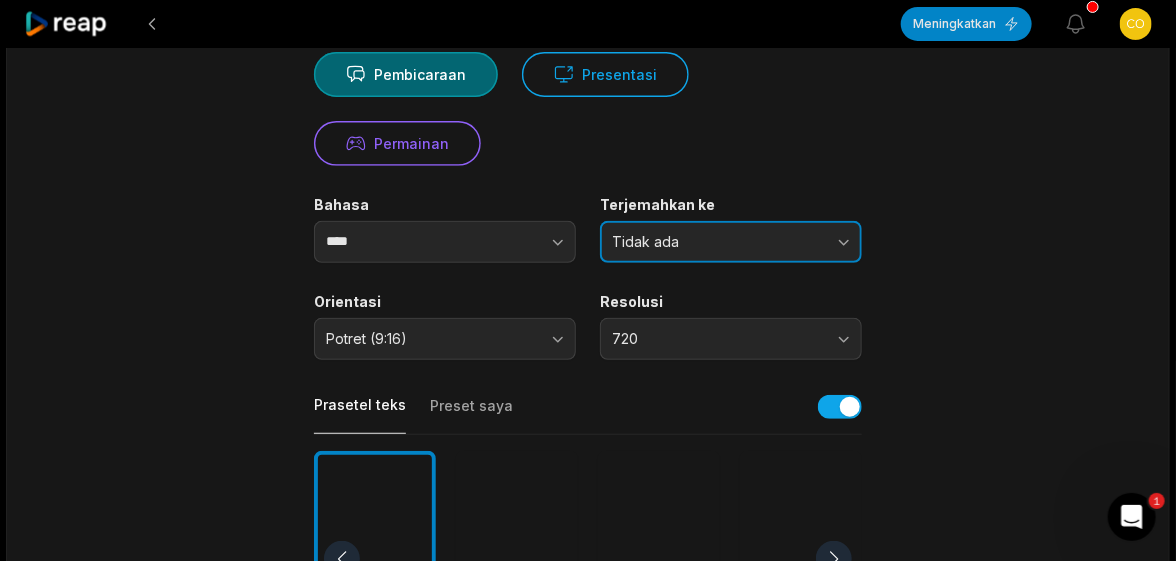 click on "Tidak ada" at bounding box center (731, 242) 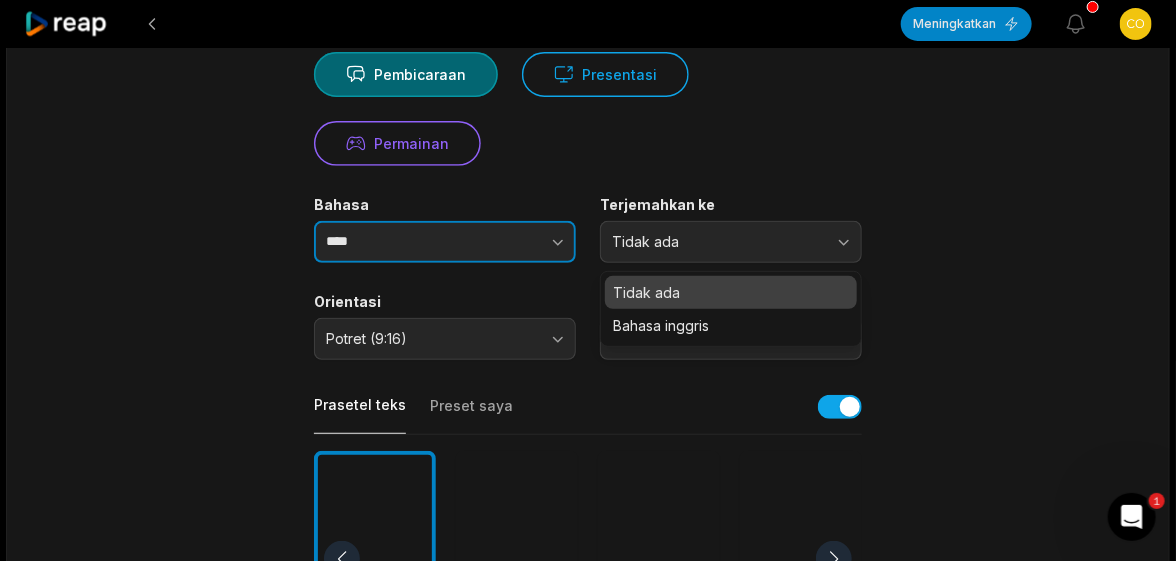 click 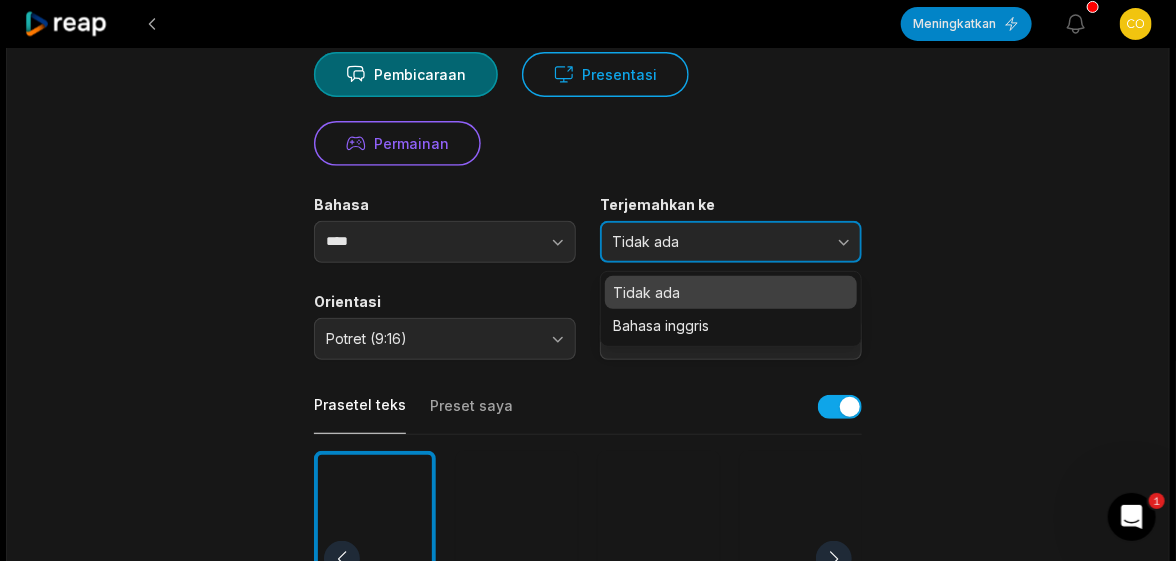type on "****" 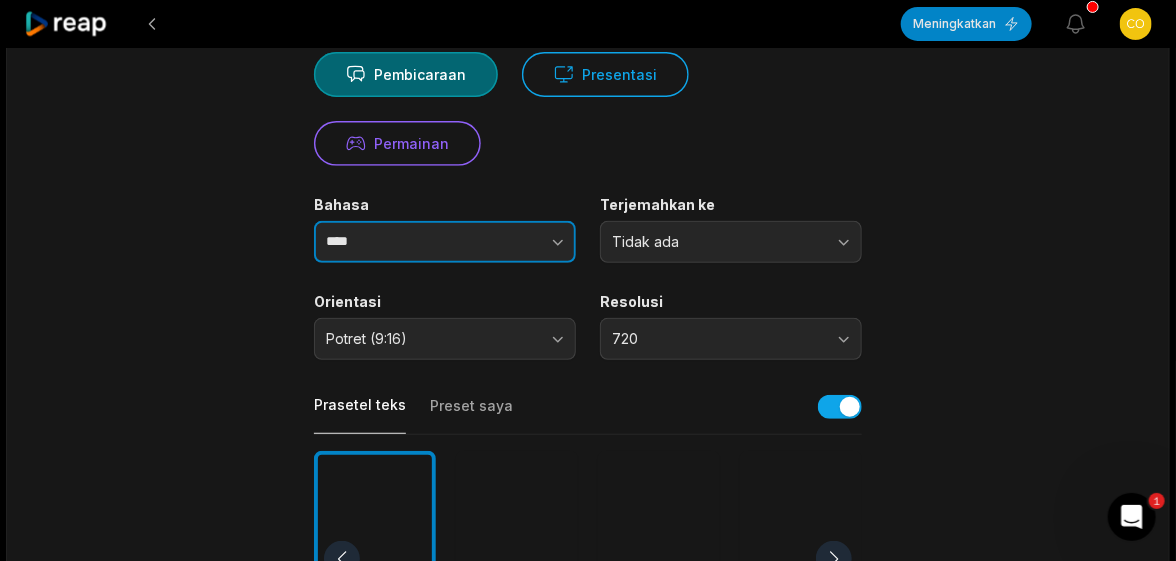 click 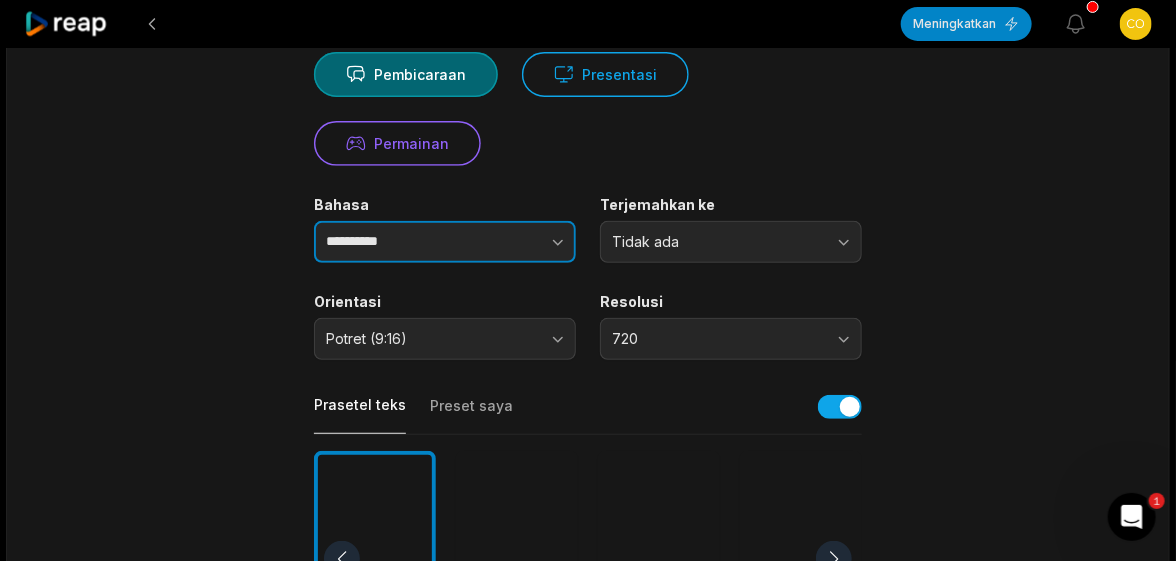type on "**********" 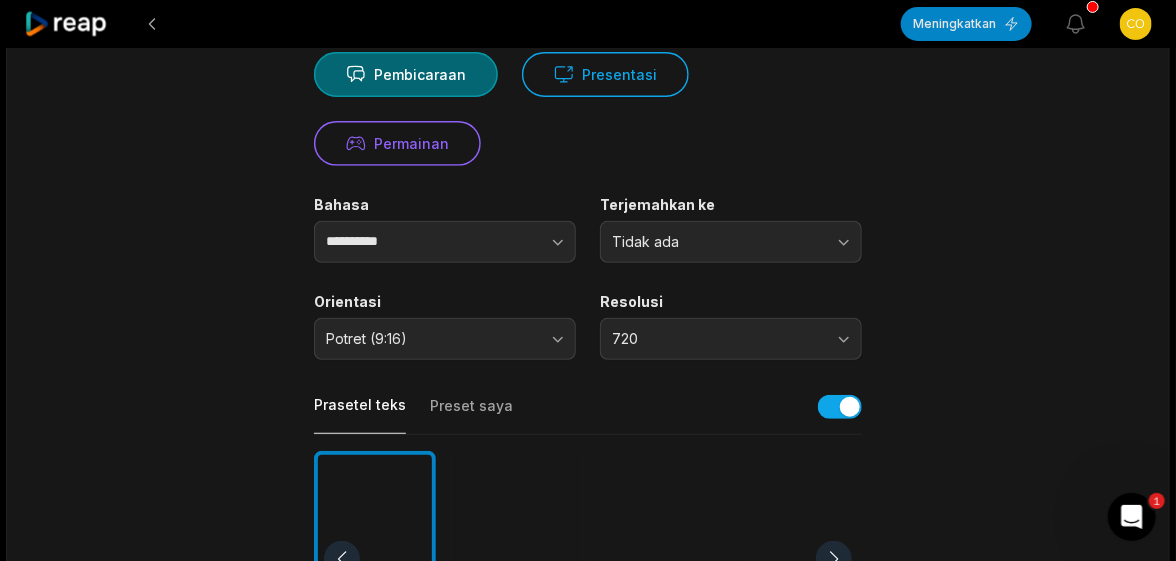 click on "**********" at bounding box center [588, 544] 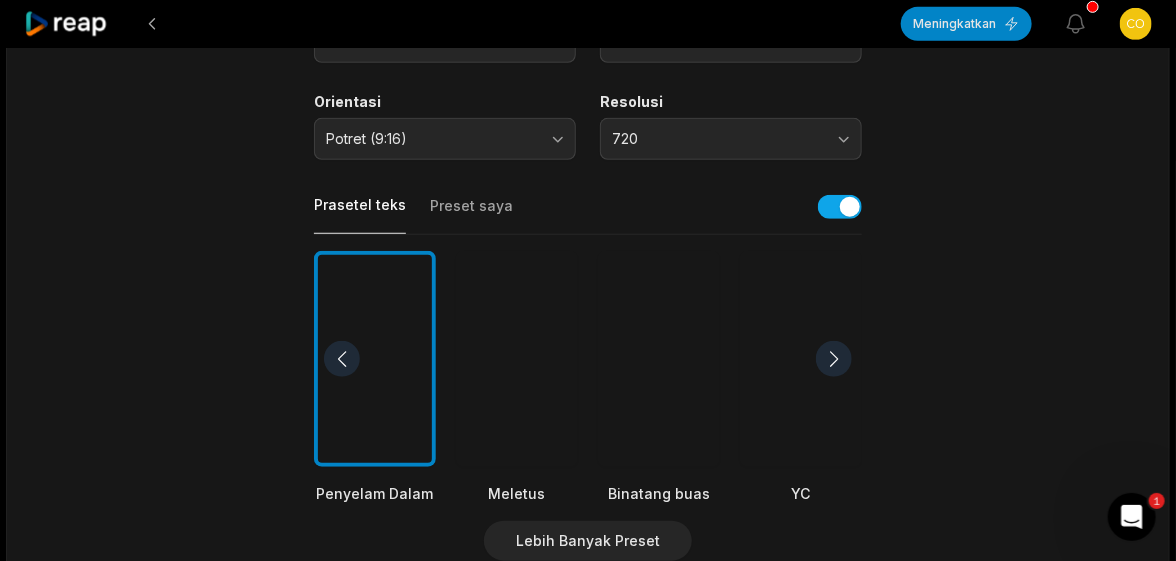 scroll, scrollTop: 300, scrollLeft: 0, axis: vertical 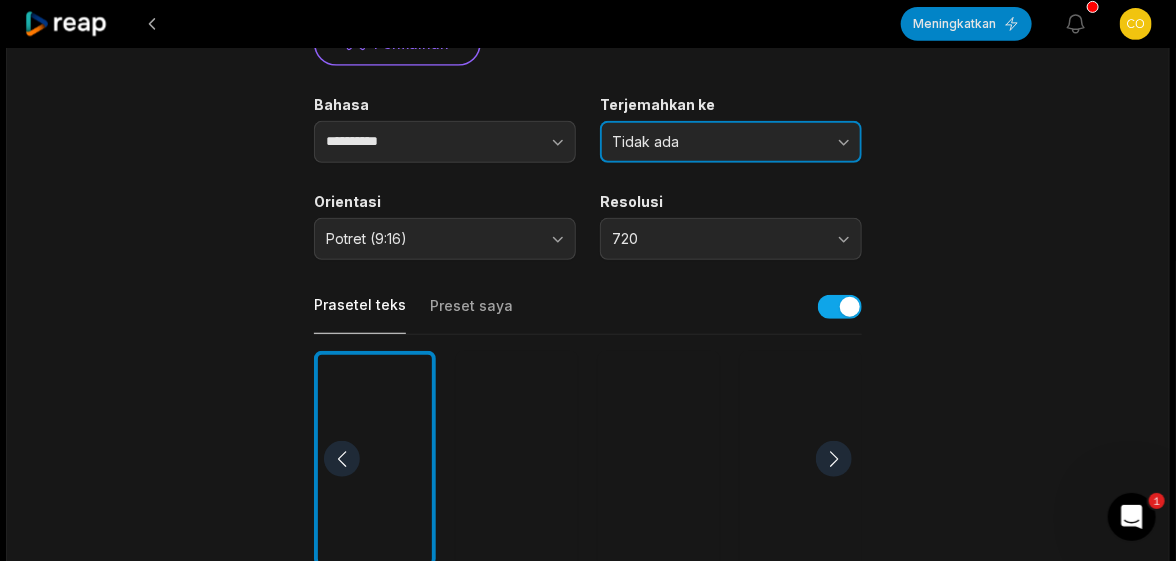 click on "Tidak ada" at bounding box center (731, 142) 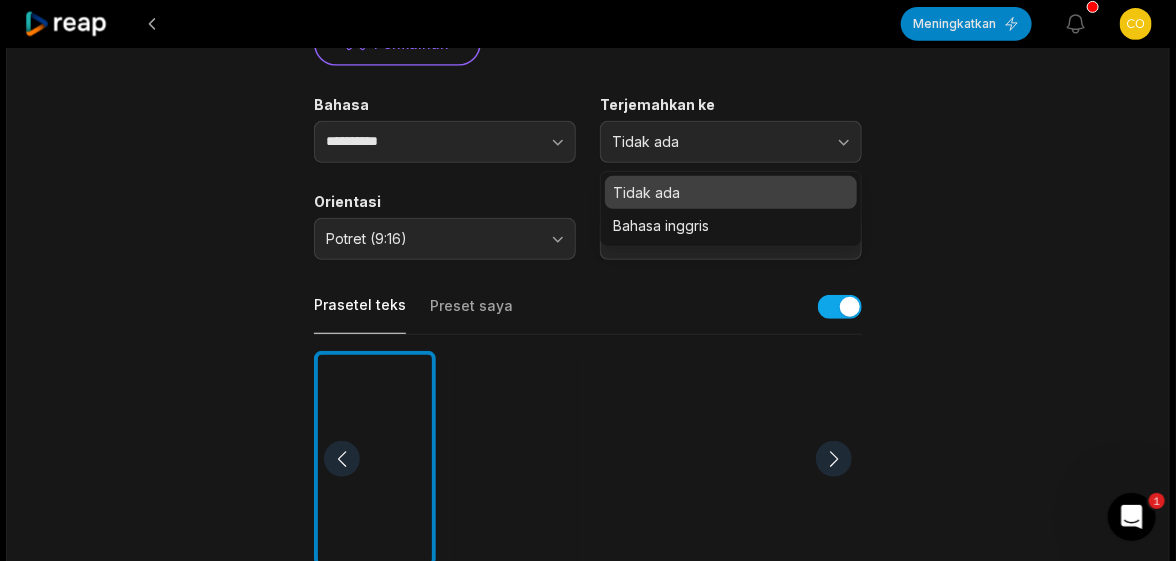 click on "**********" at bounding box center (588, 444) 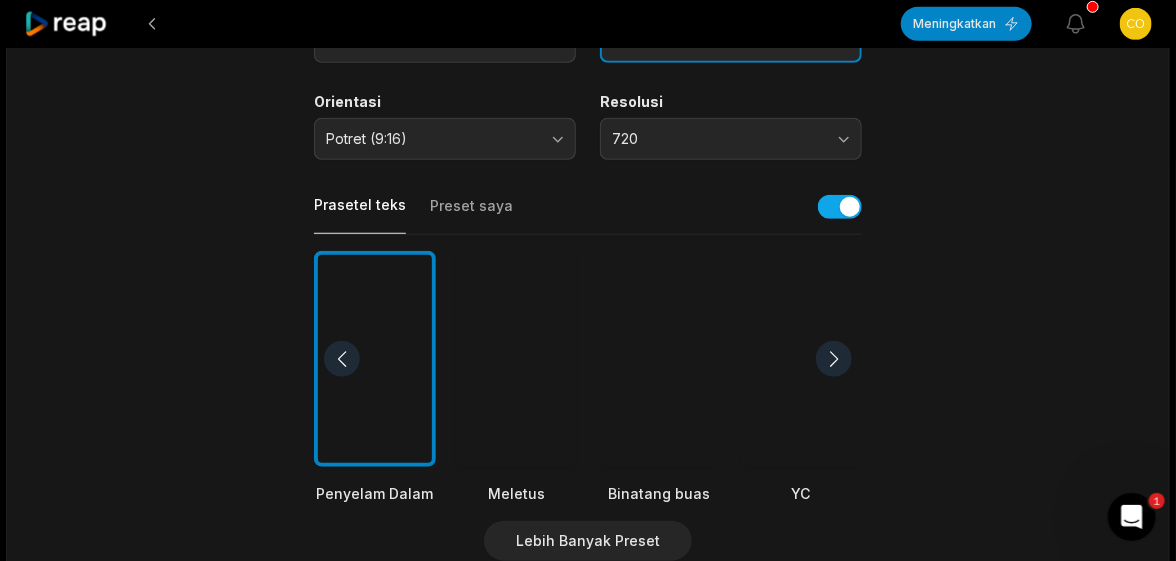 scroll, scrollTop: 800, scrollLeft: 0, axis: vertical 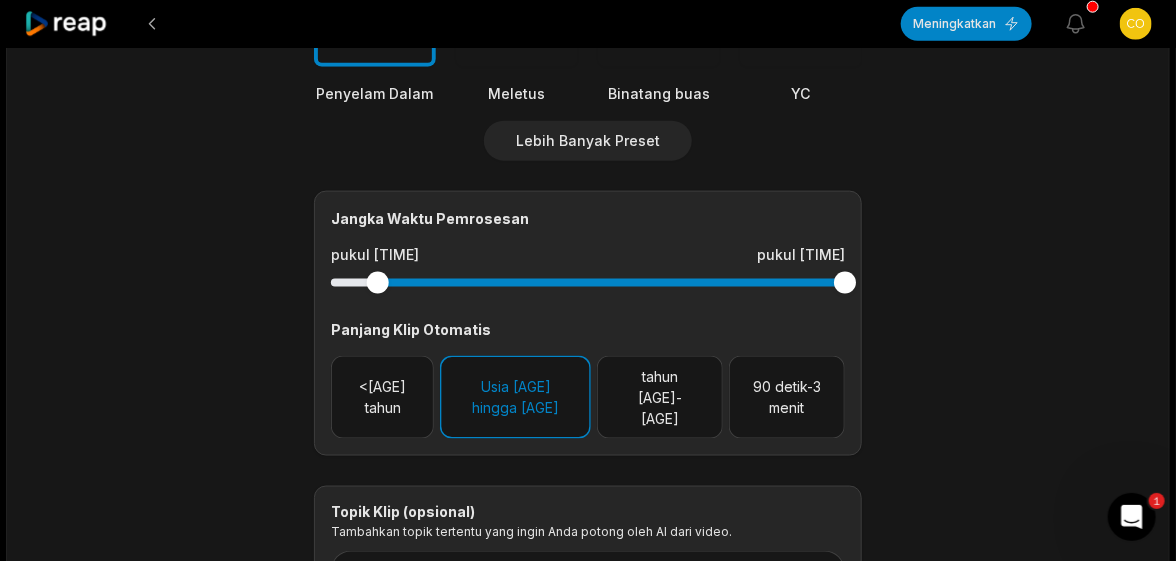 drag, startPoint x: 331, startPoint y: 280, endPoint x: 378, endPoint y: 282, distance: 47.042534 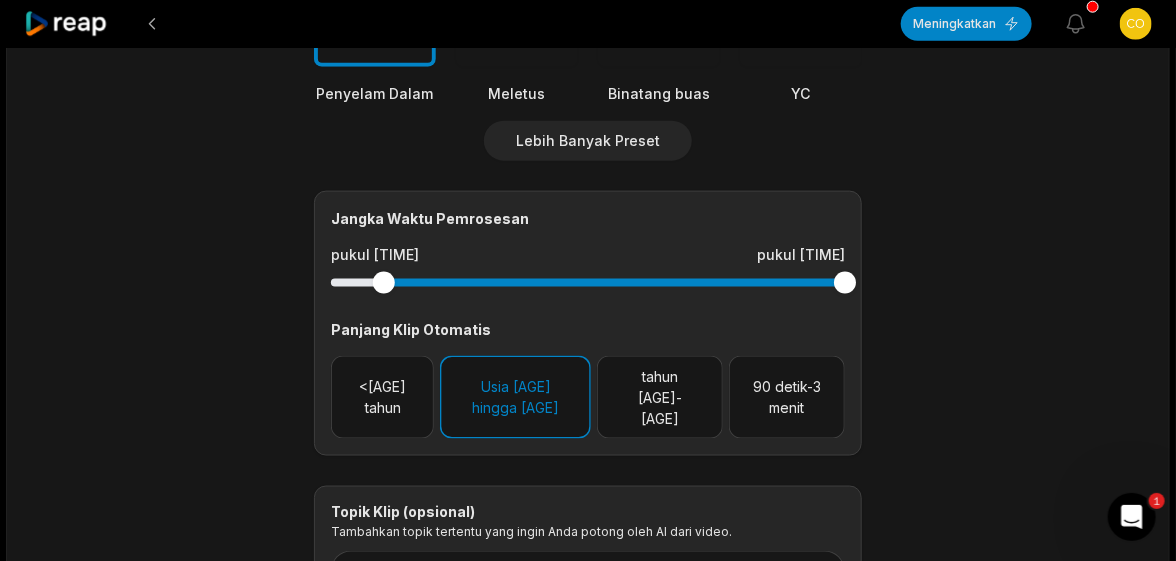 click at bounding box center (384, 282) 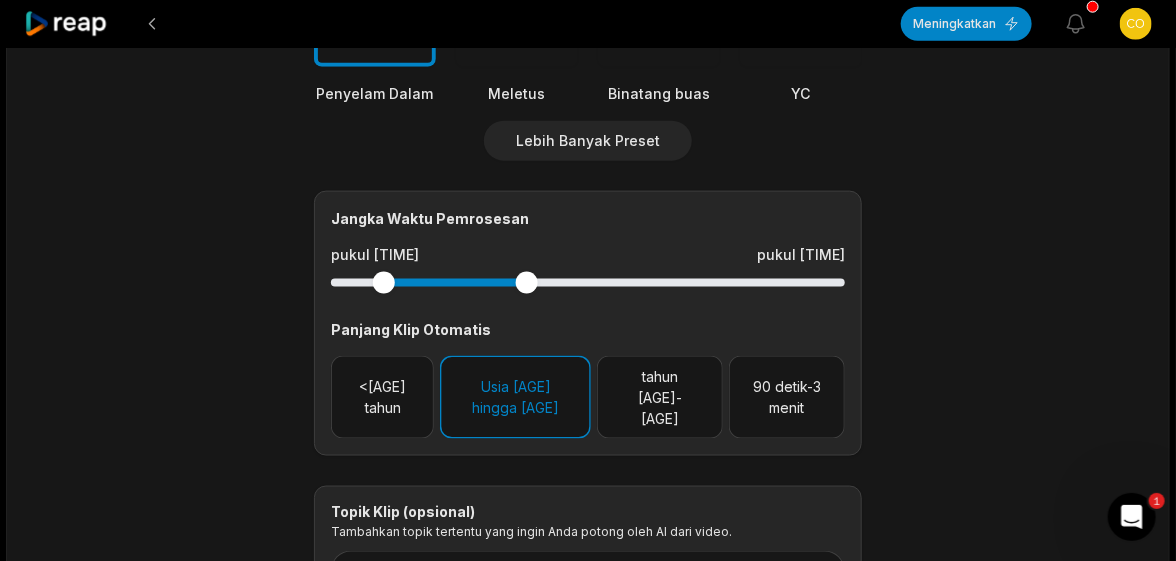 drag, startPoint x: 841, startPoint y: 278, endPoint x: 527, endPoint y: 280, distance: 314.00638 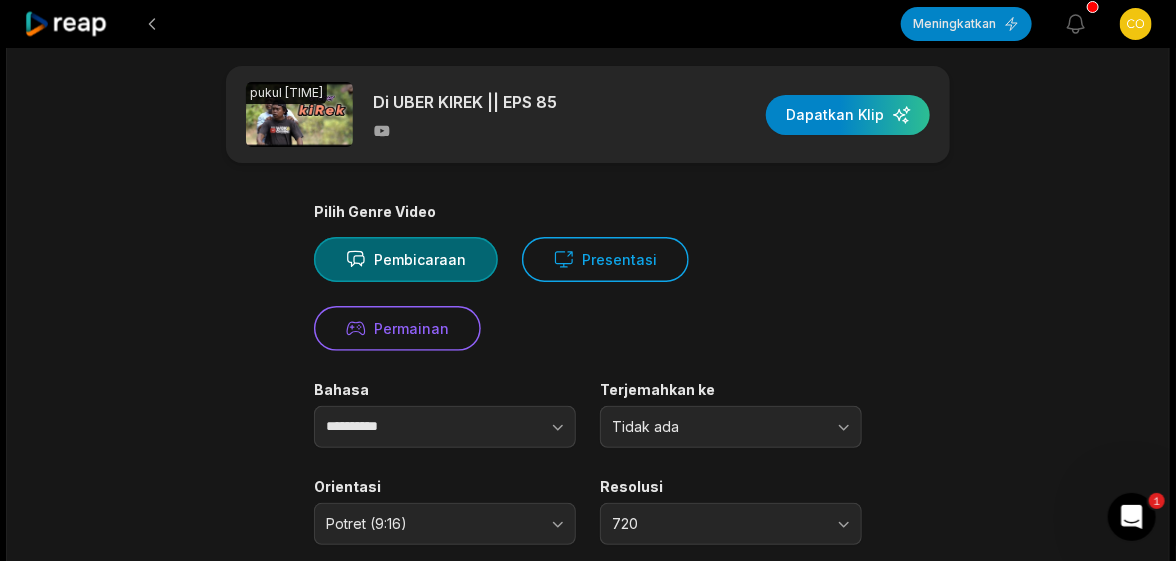 scroll, scrollTop: 0, scrollLeft: 0, axis: both 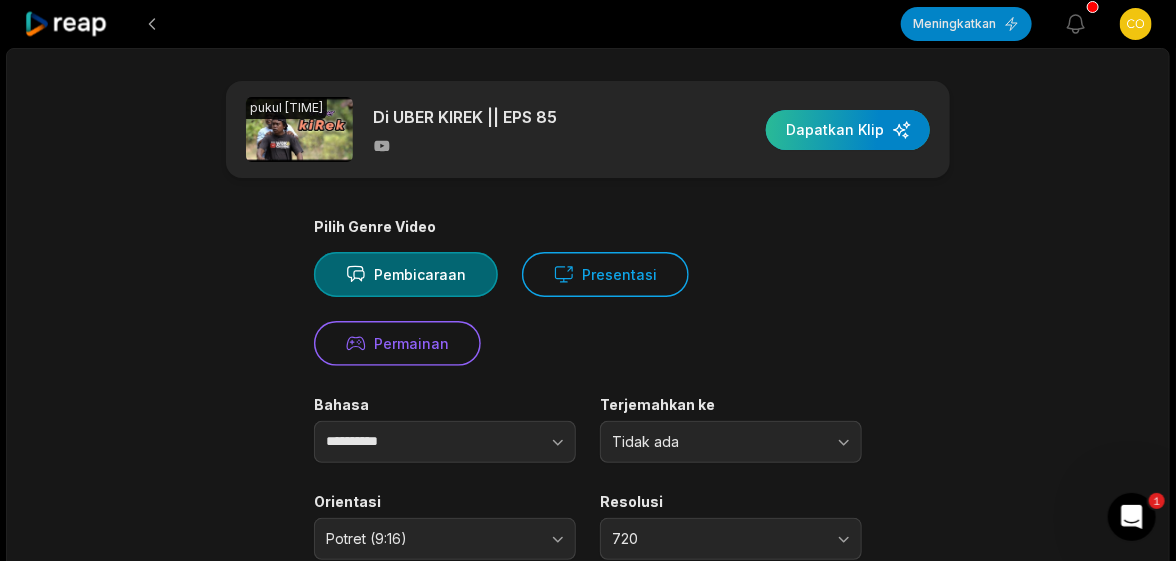 click at bounding box center (848, 130) 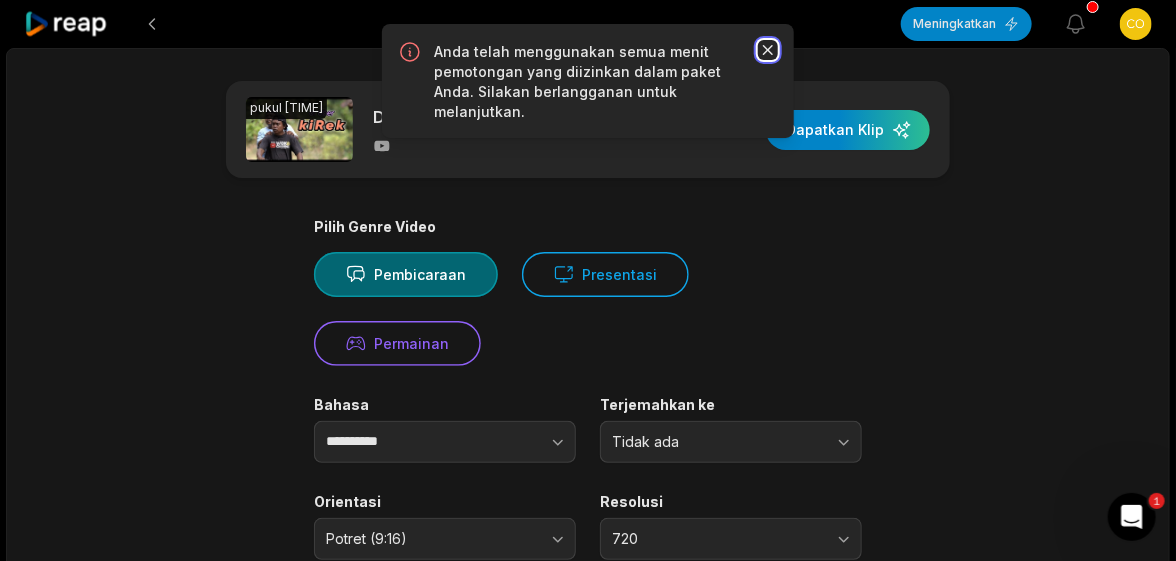 click 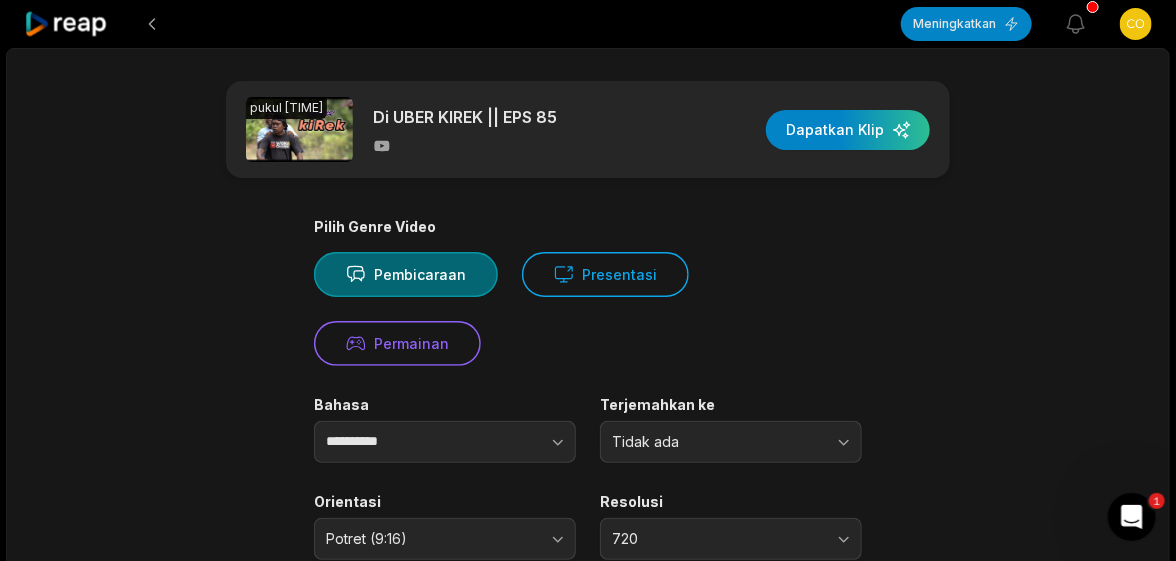 click on "**********" at bounding box center [588, 280] 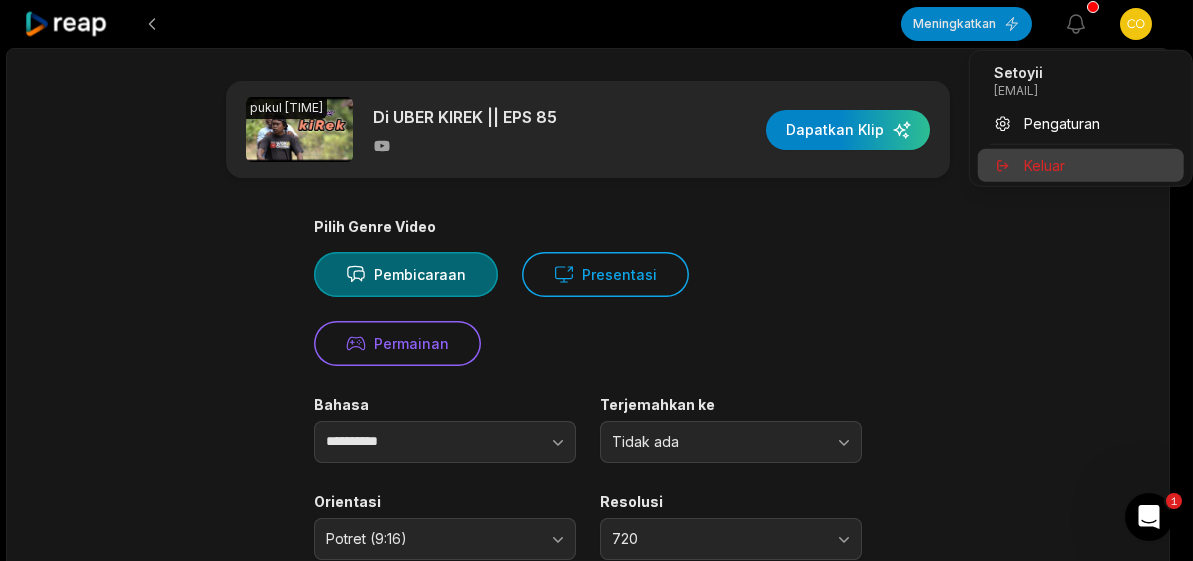 click on "Keluar" at bounding box center [1044, 165] 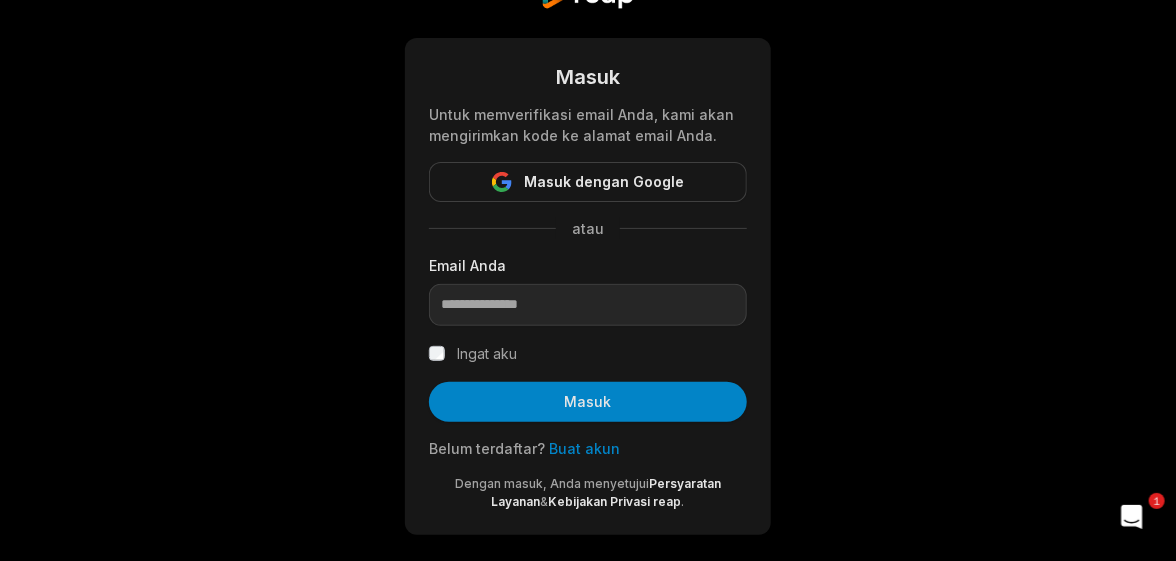scroll, scrollTop: 89, scrollLeft: 0, axis: vertical 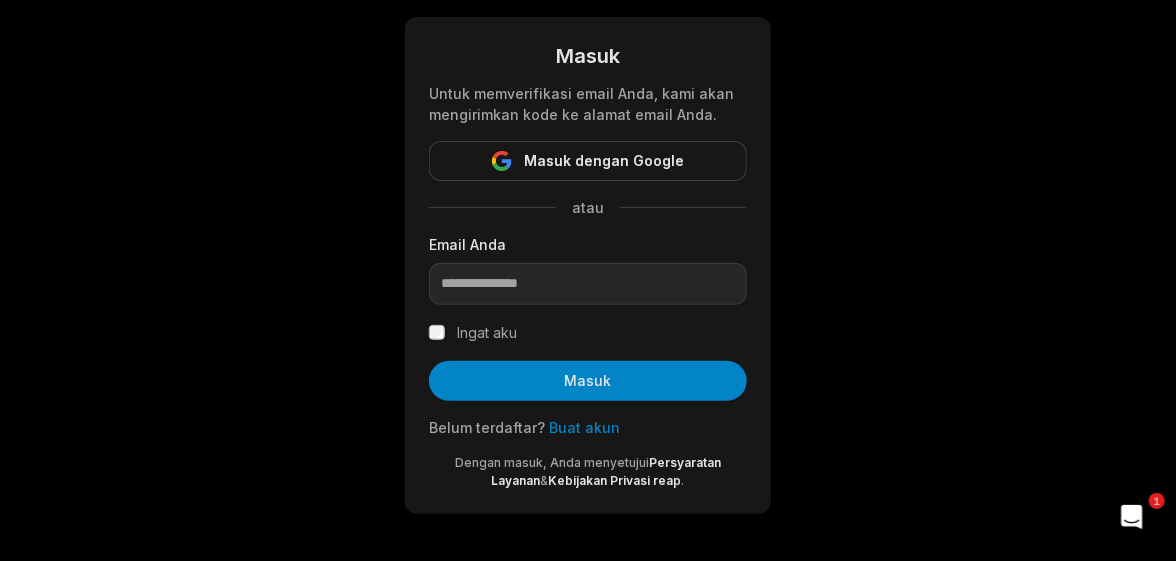 click on "Buat akun" at bounding box center (584, 427) 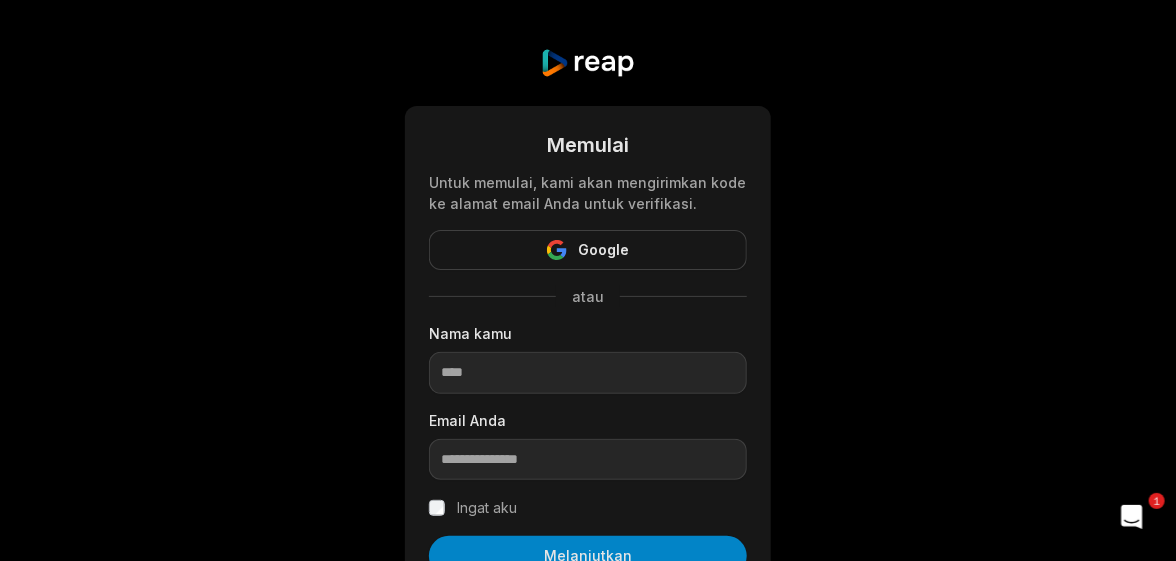 scroll, scrollTop: 100, scrollLeft: 0, axis: vertical 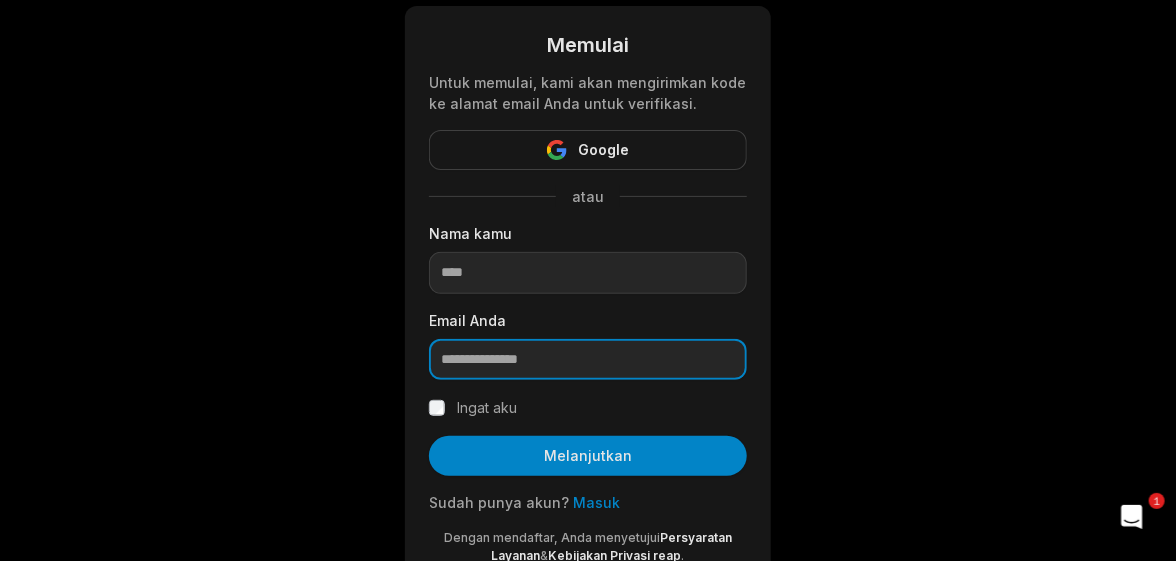 click at bounding box center [588, 360] 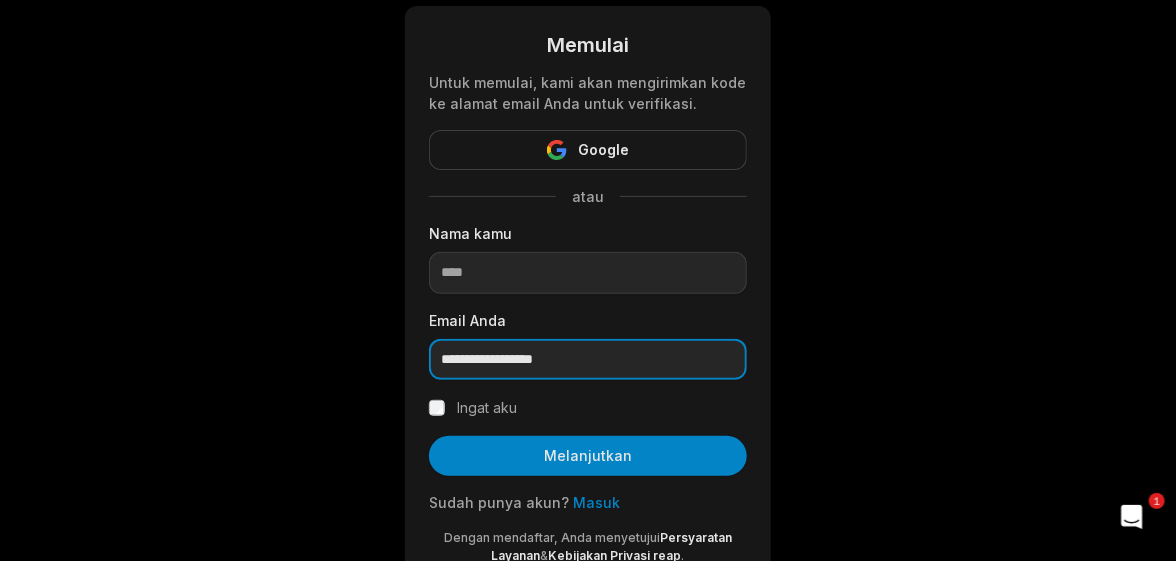 drag, startPoint x: 553, startPoint y: 353, endPoint x: 520, endPoint y: 359, distance: 33.54102 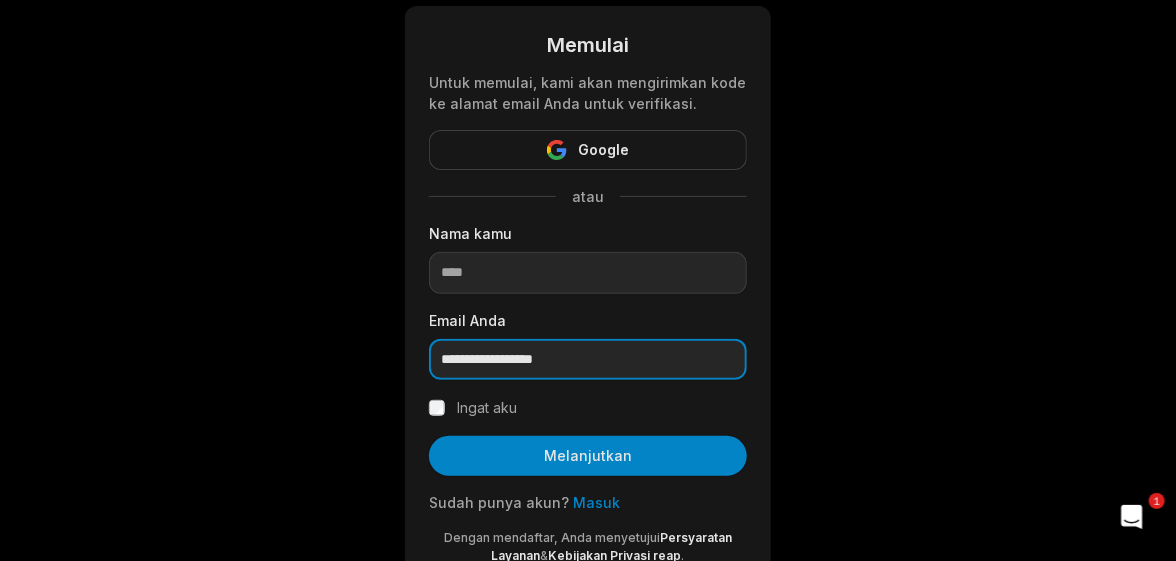 click on "**********" at bounding box center [588, 360] 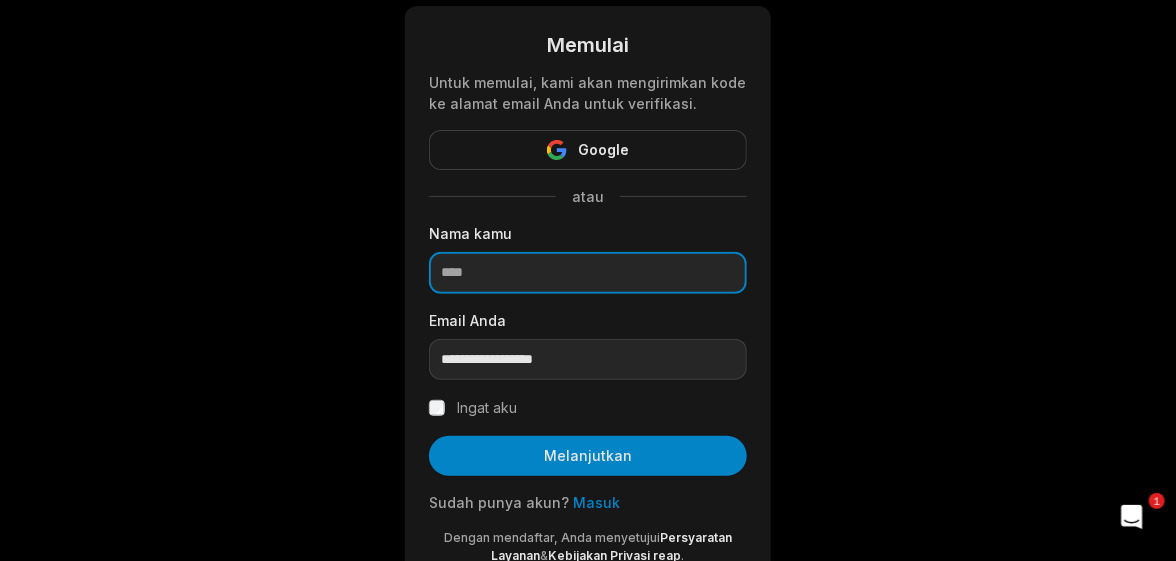 click at bounding box center (588, 273) 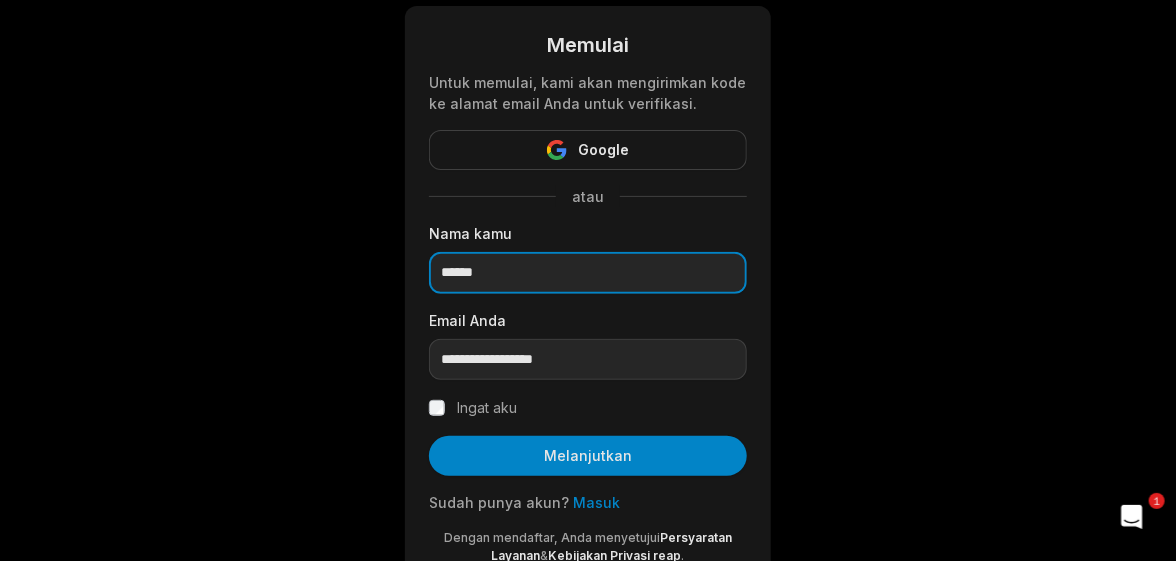 type on "******" 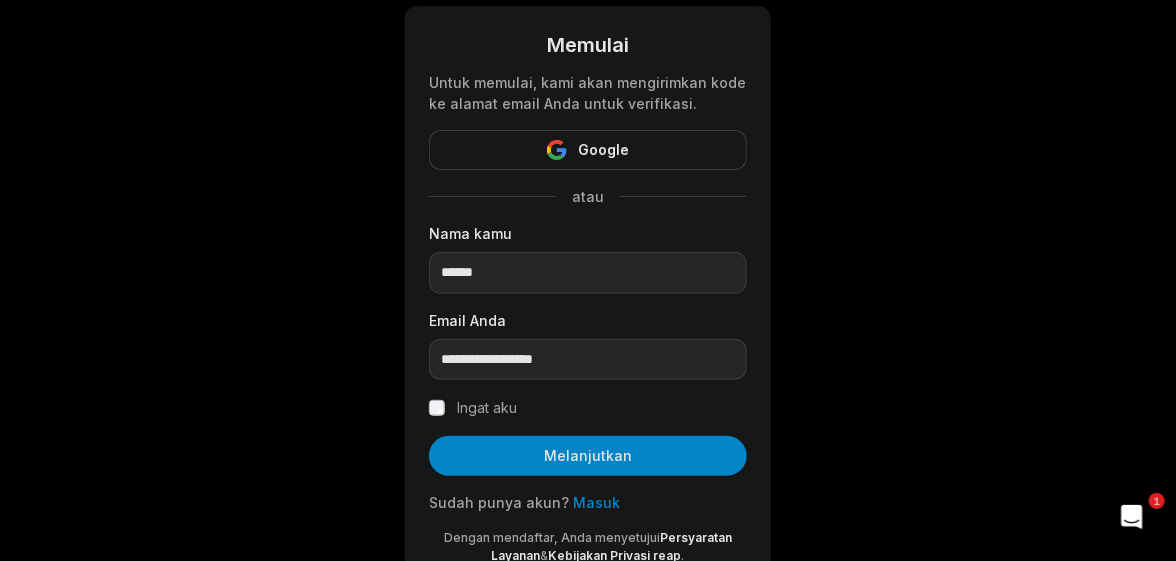 click on "**********" at bounding box center [588, 297] 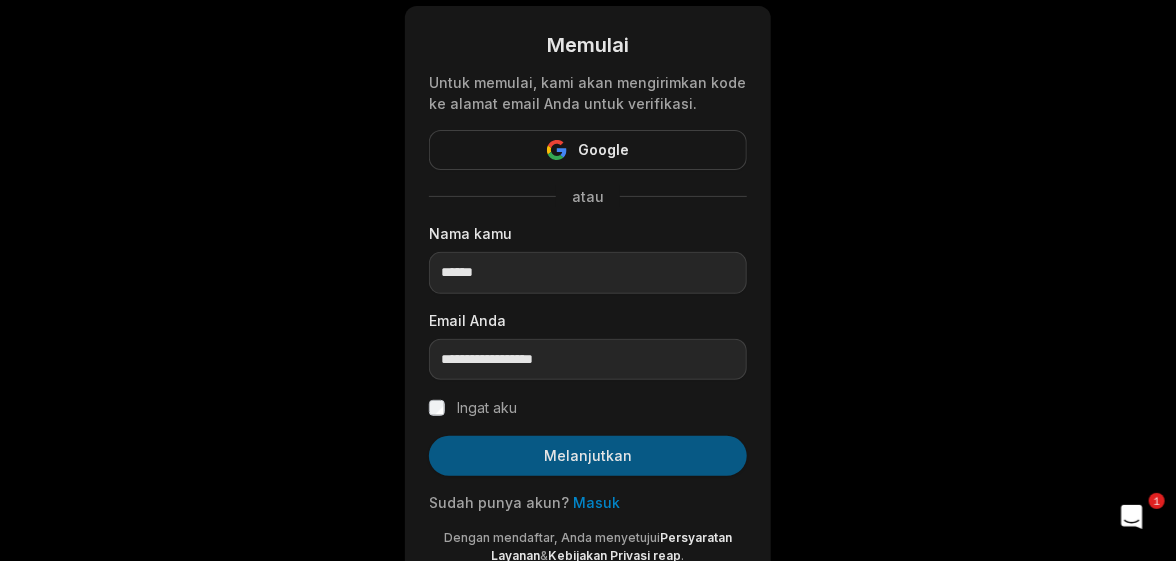 click on "Melanjutkan" at bounding box center (588, 456) 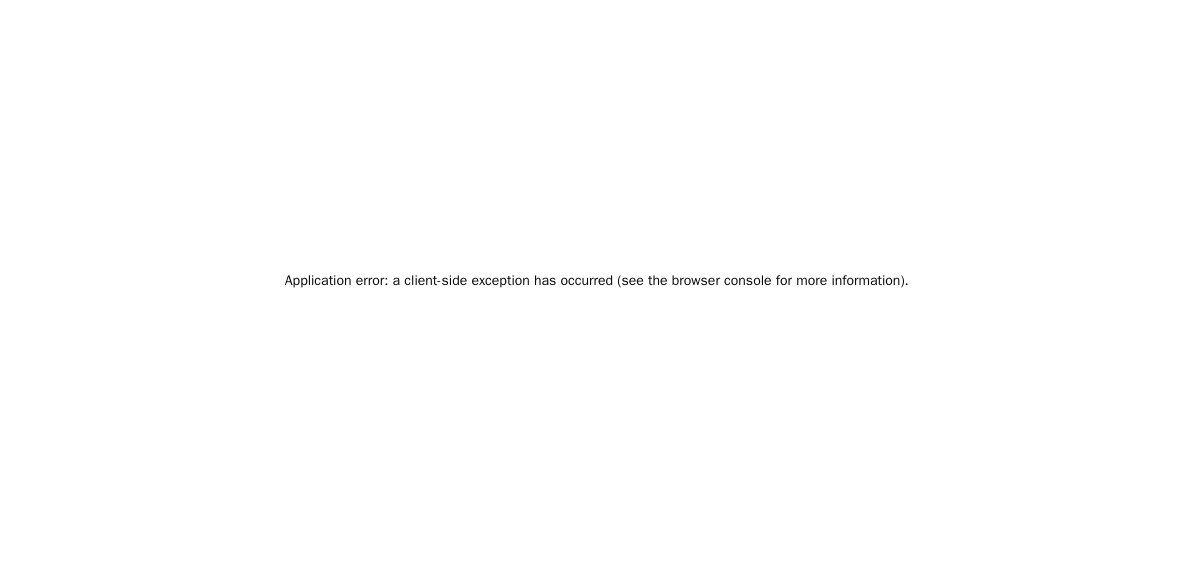 scroll, scrollTop: 0, scrollLeft: 0, axis: both 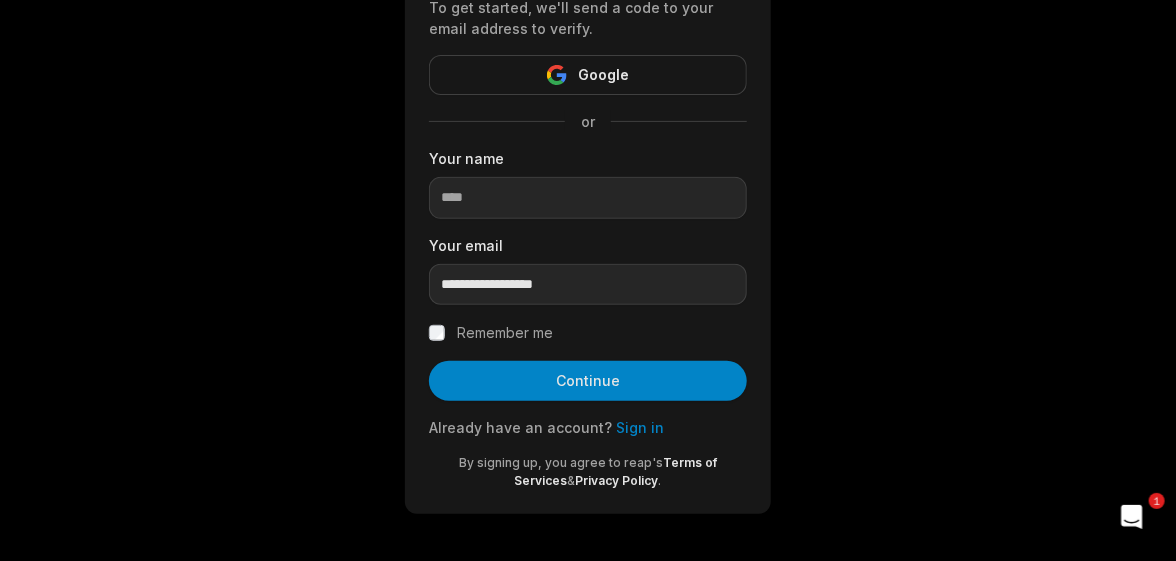 type on "**********" 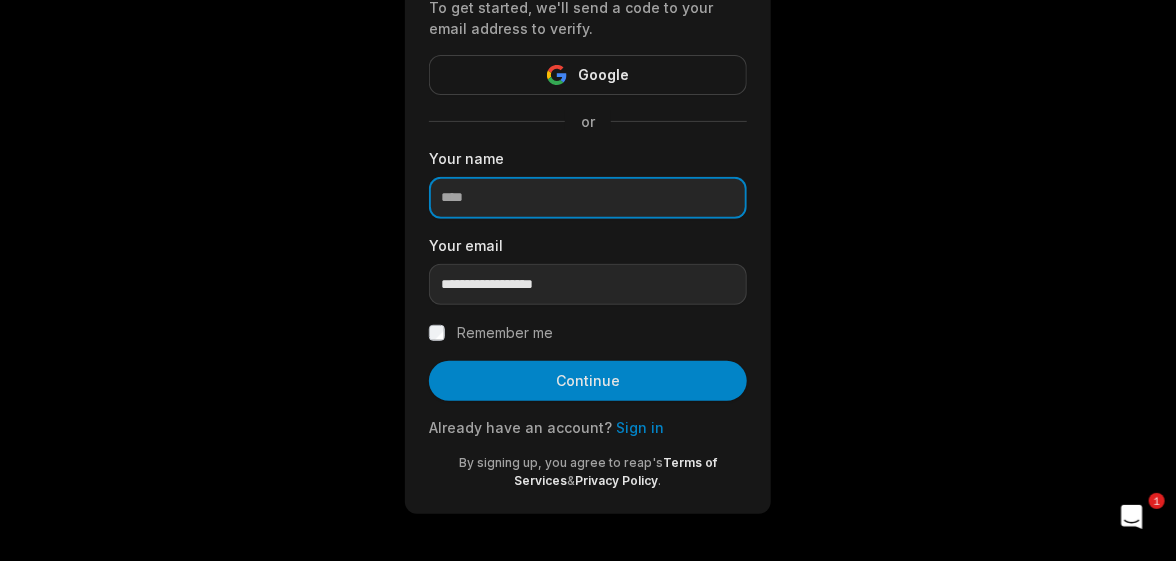 drag, startPoint x: 531, startPoint y: 200, endPoint x: 562, endPoint y: 195, distance: 31.400637 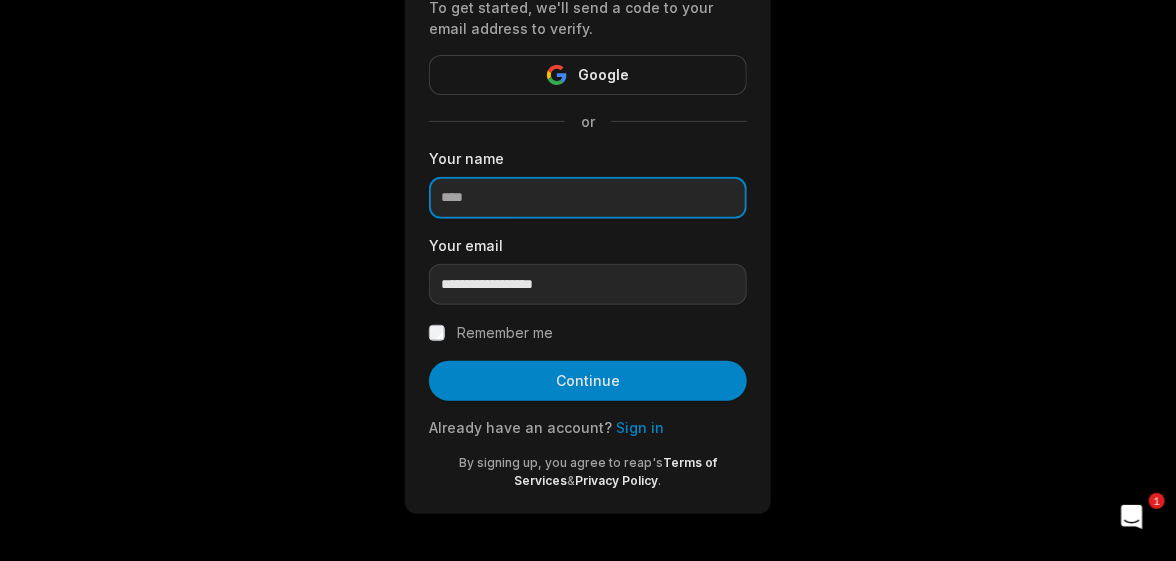 click at bounding box center [588, 198] 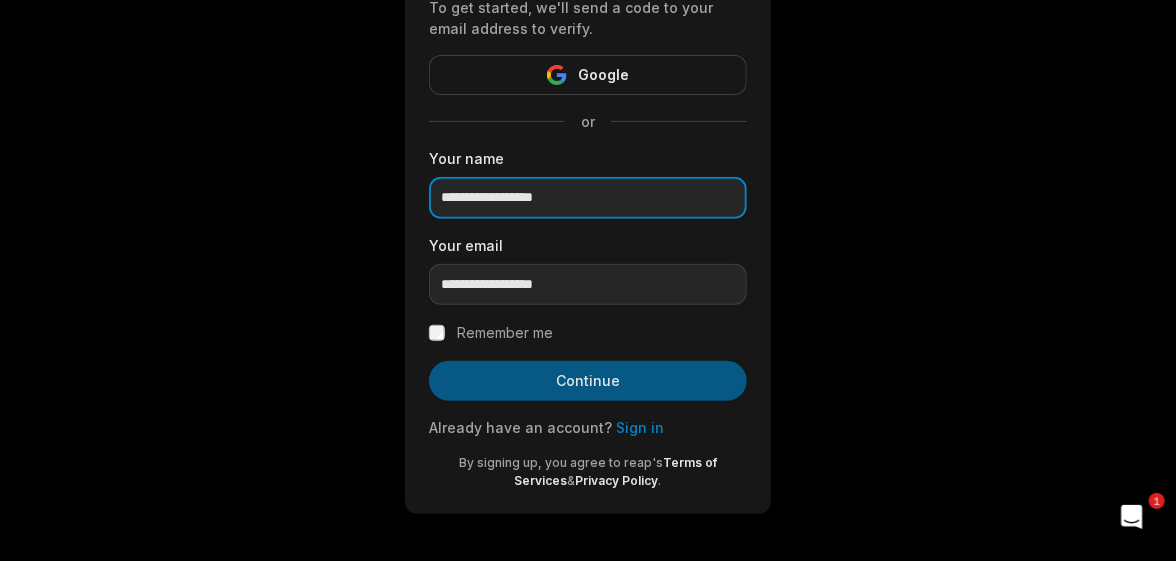 type on "**********" 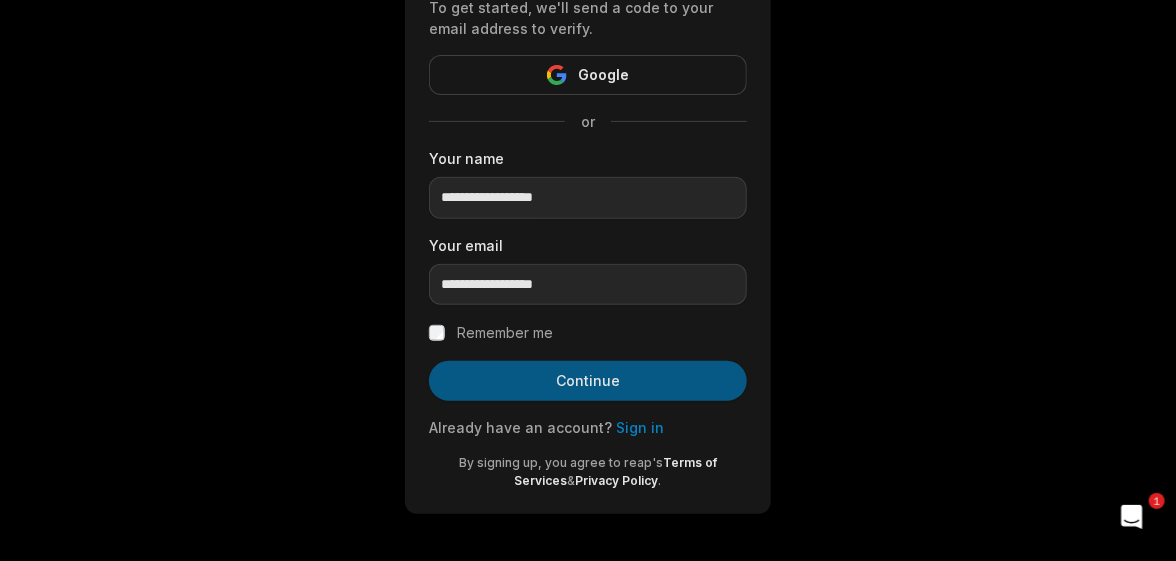 click on "Continue" at bounding box center [588, 381] 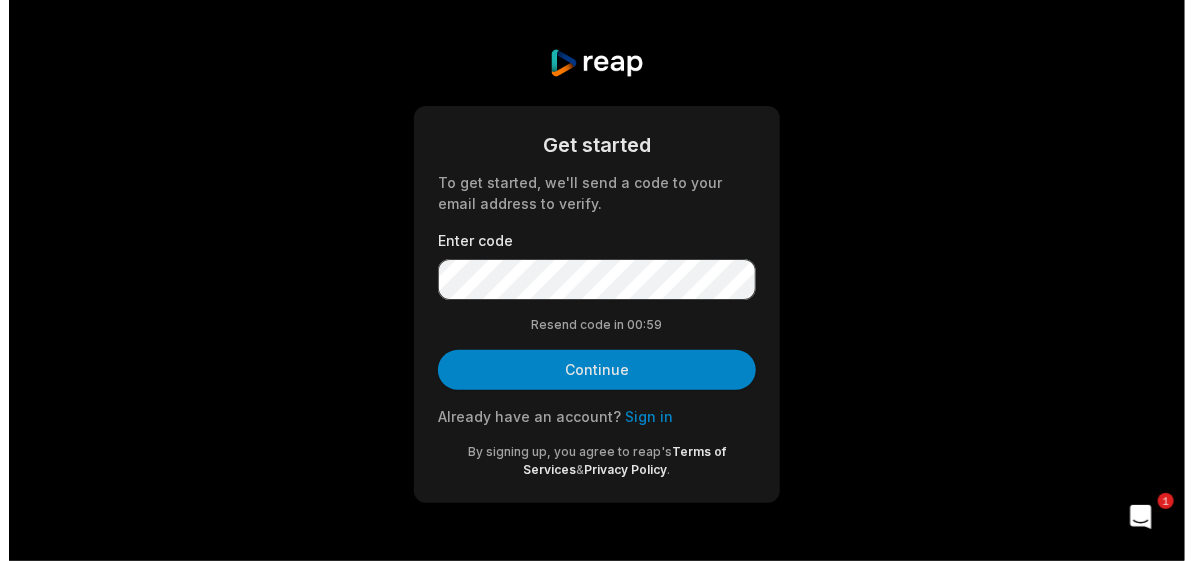 scroll, scrollTop: 0, scrollLeft: 0, axis: both 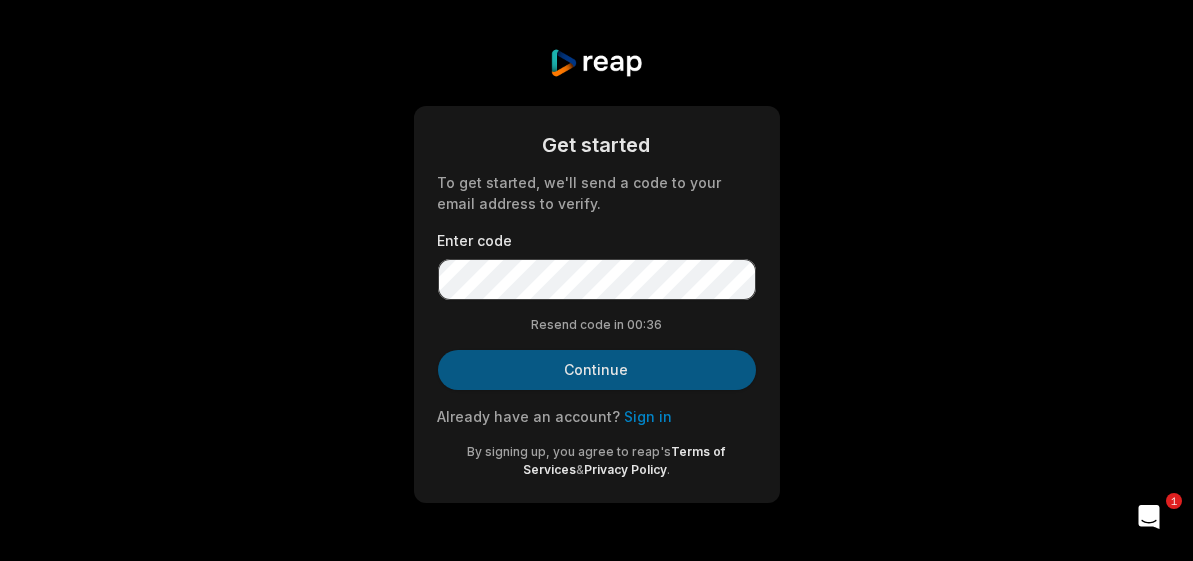 click on "Continue" at bounding box center (597, 370) 